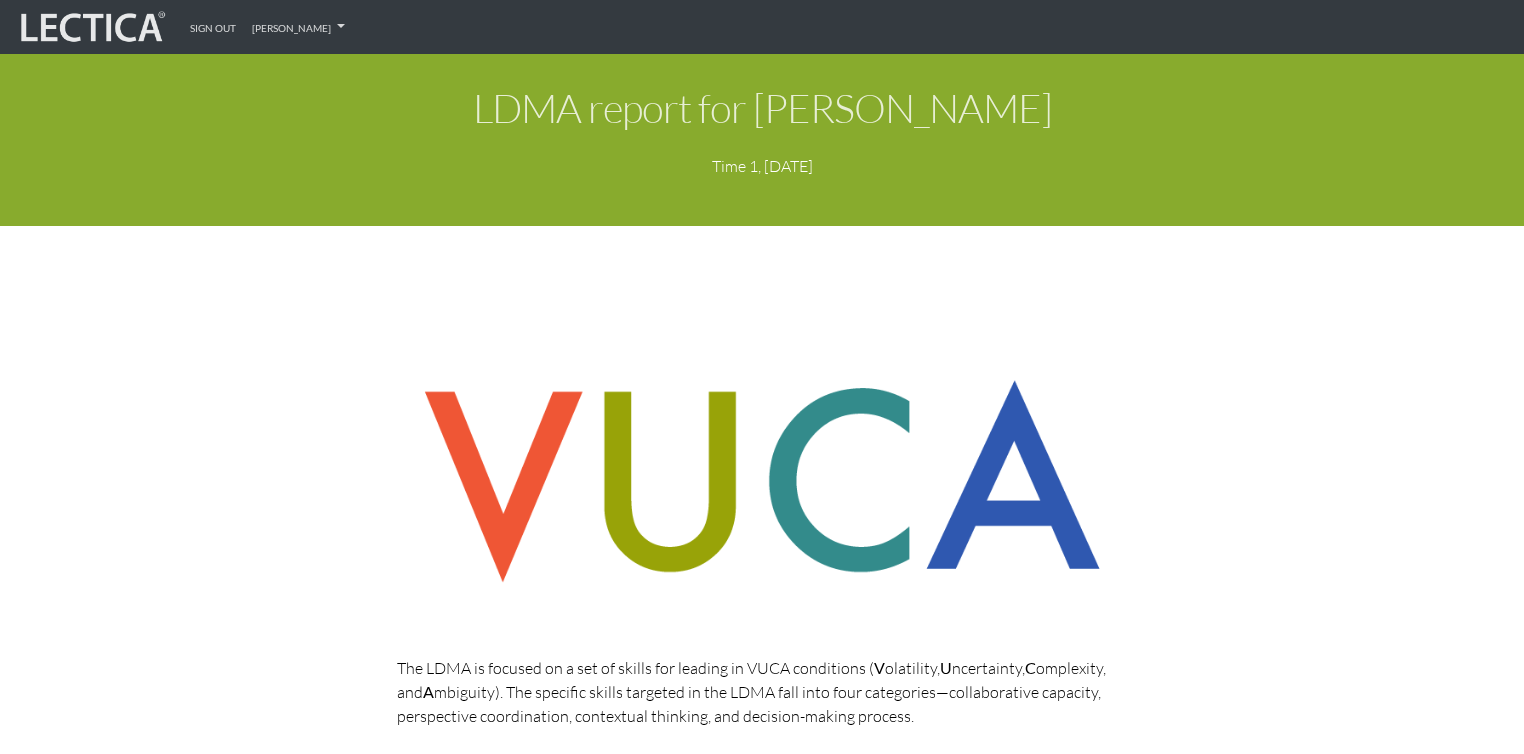 scroll, scrollTop: 2000, scrollLeft: 0, axis: vertical 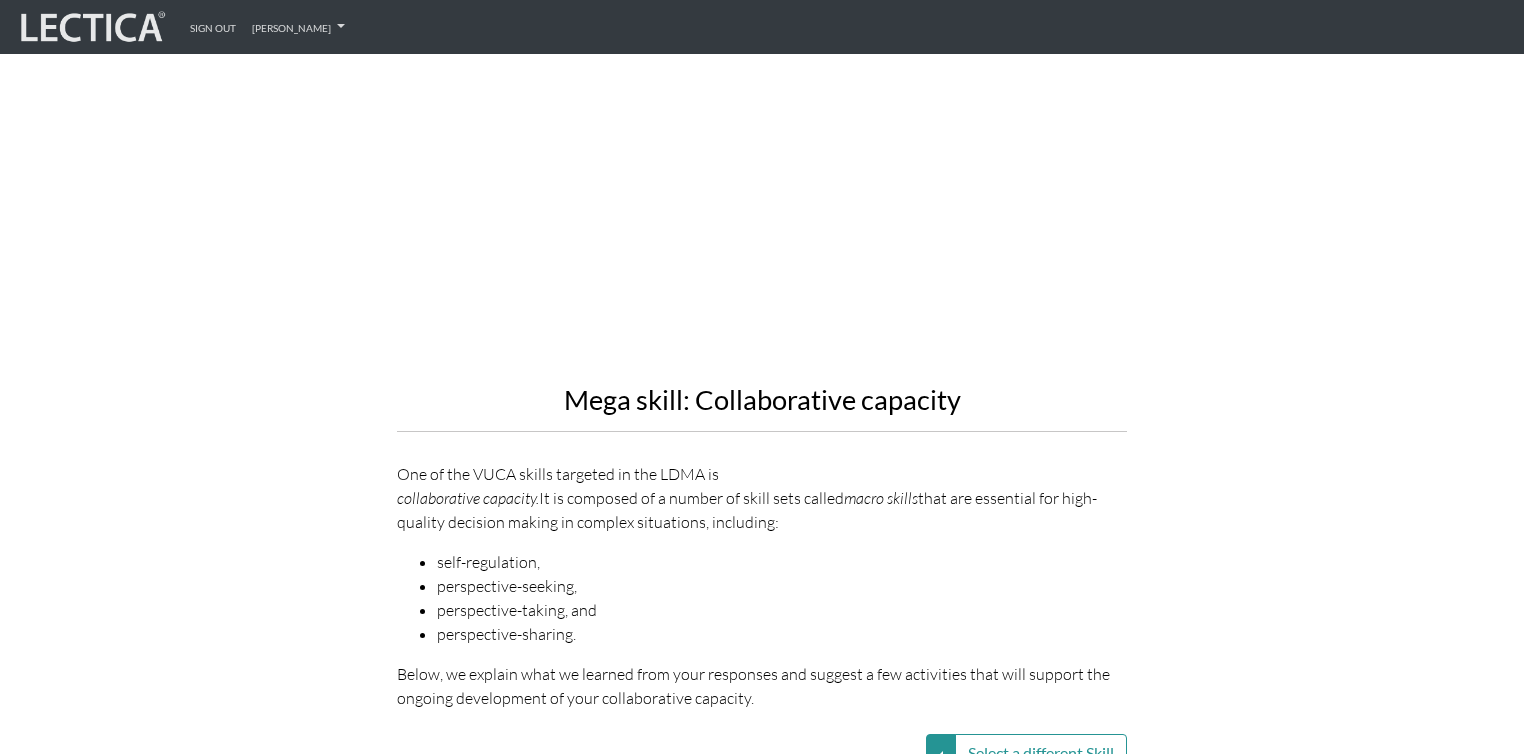 click on "My micro-task(s)
×
×" at bounding box center (762, -260) 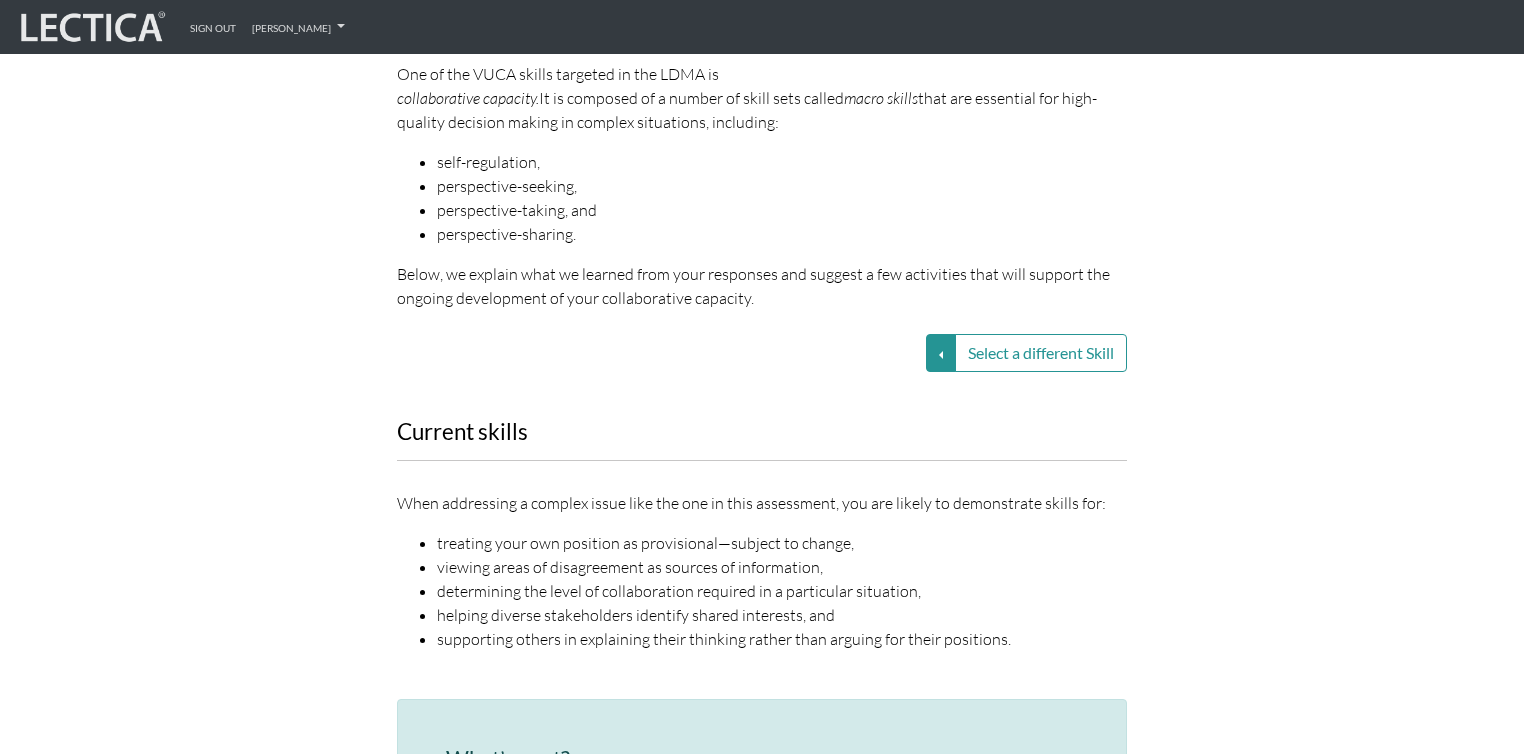 scroll, scrollTop: 2560, scrollLeft: 0, axis: vertical 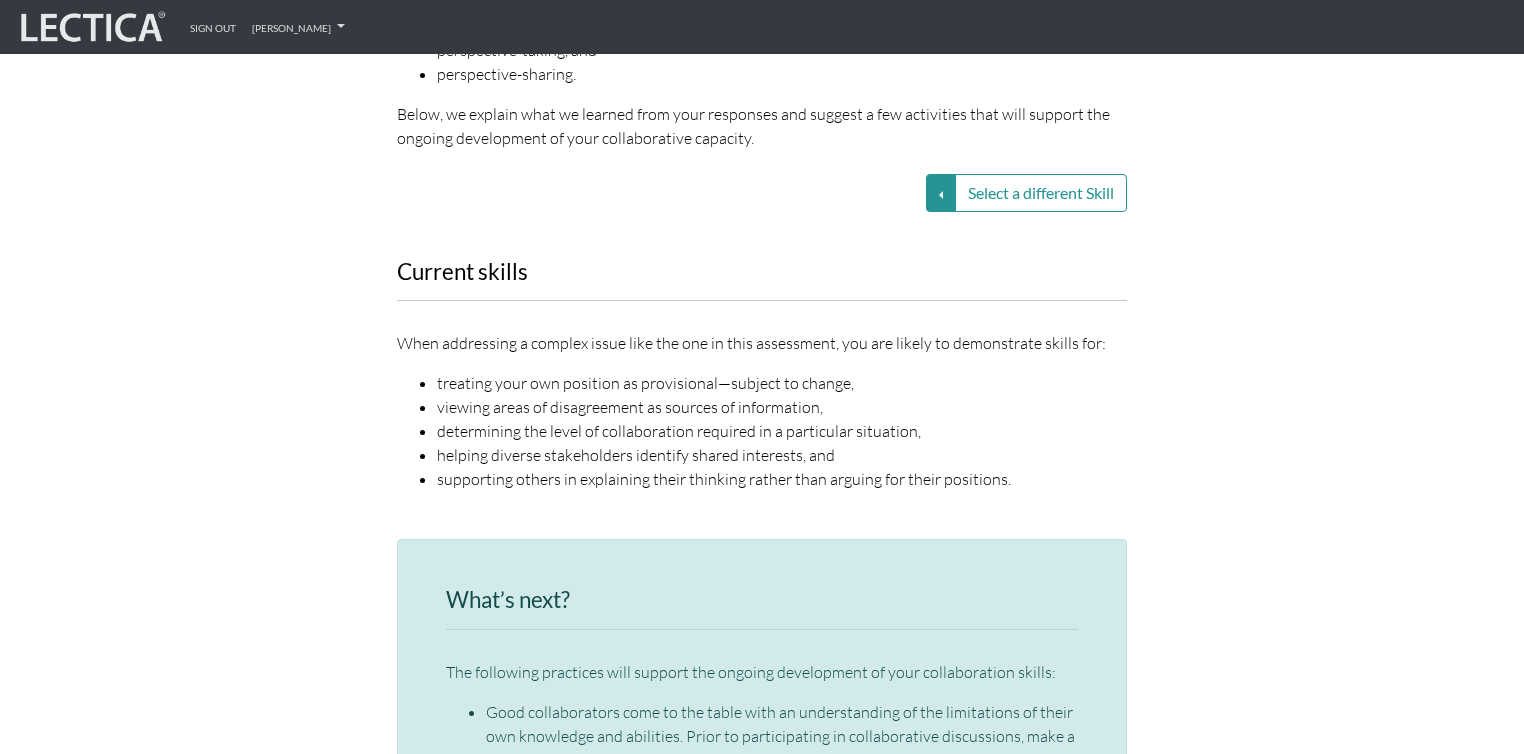 click on "Mega skill: Collaborative capacity
One of the VUCA skills targeted in the LDMA is  collaborative capacity.  It is composed of a number of skill sets called  macro skills  that are essential for high-quality decision making in complex situations, including:
self-regulation,
perspective-seeking,
perspective-taking, and
perspective-sharing.
Below, we explain what we learned from your responses and suggest a few activities that will support the ongoing development of your collaborative capacity." at bounding box center (762, -279) 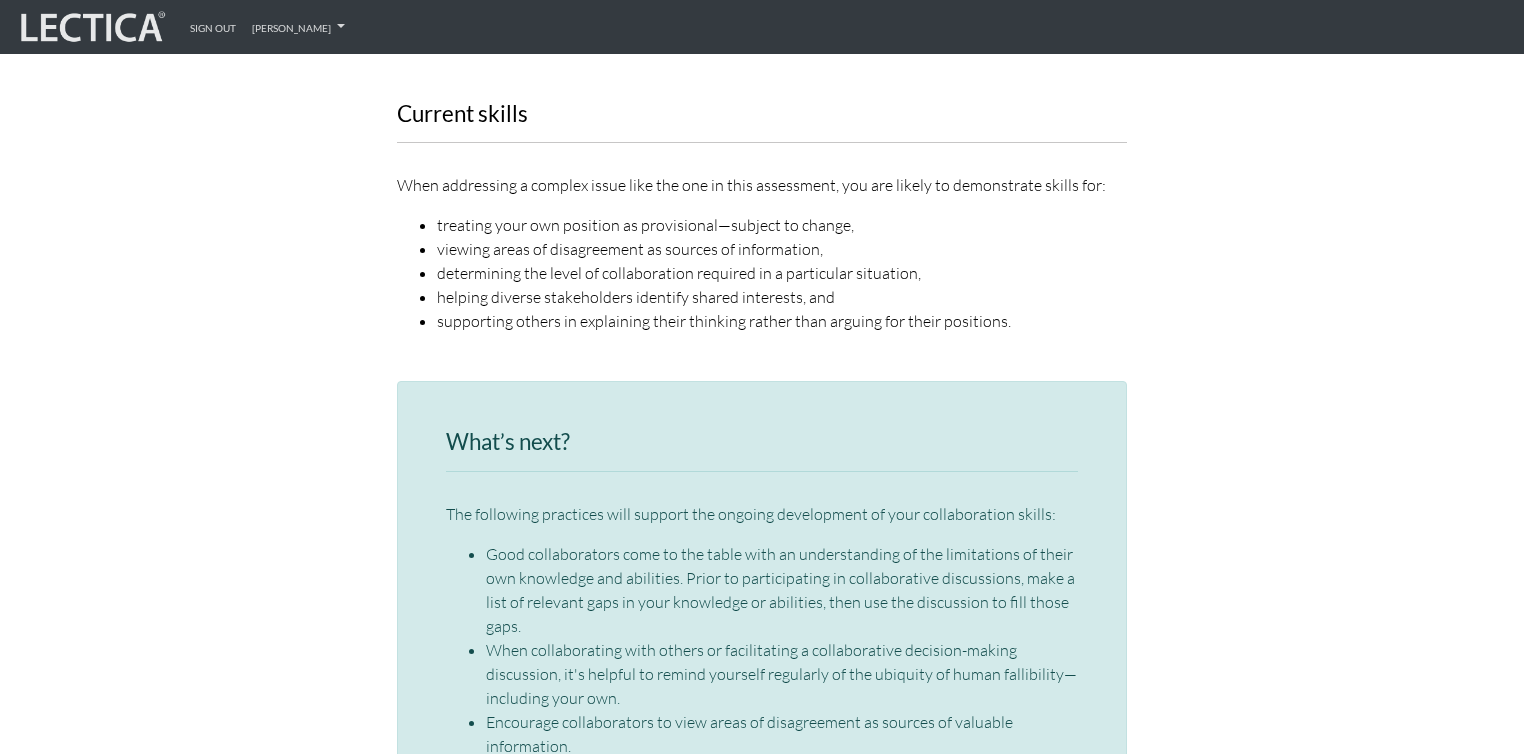 scroll, scrollTop: 2720, scrollLeft: 0, axis: vertical 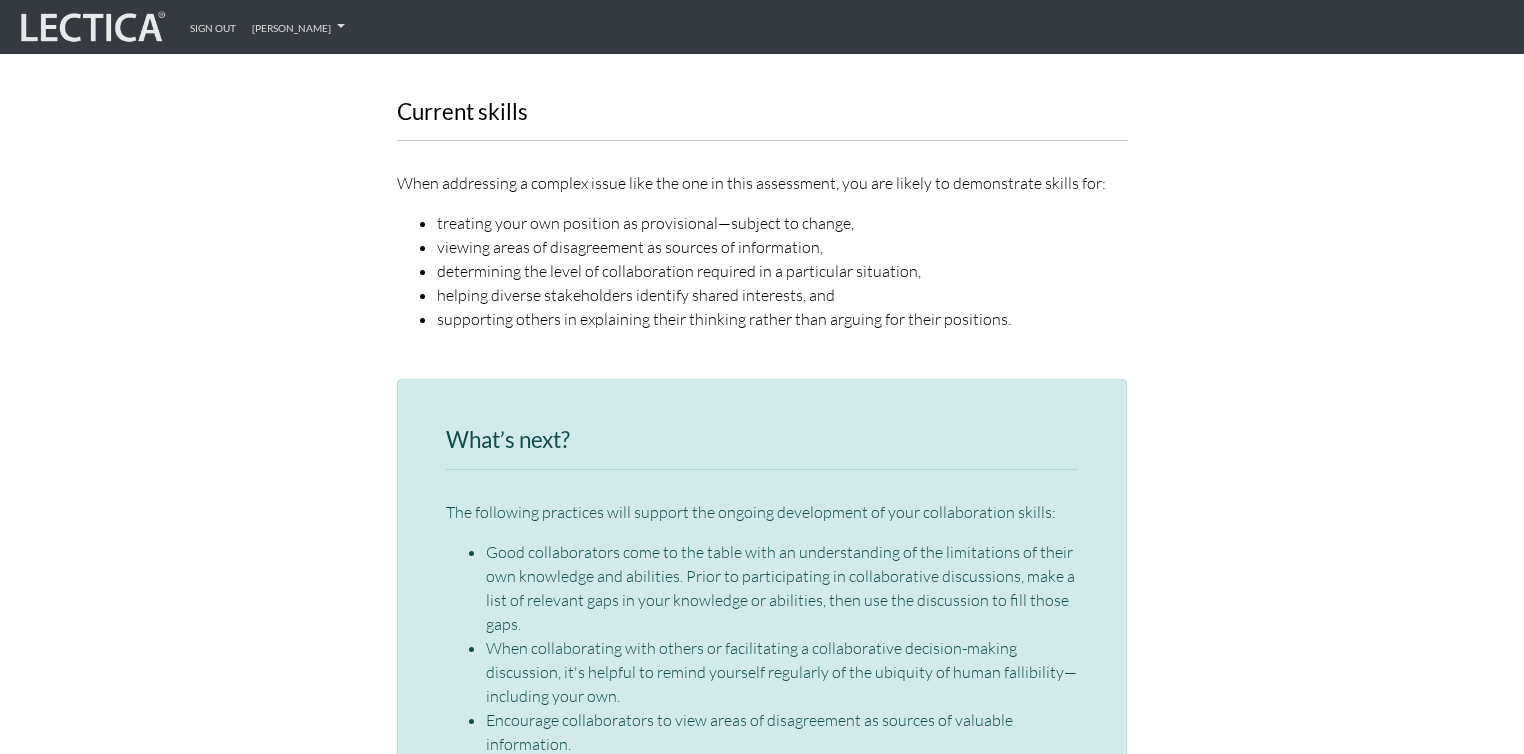 click on "Mega skill: Collaborative capacity
One of the VUCA skills targeted in the LDMA is  collaborative capacity.  It is composed of a number of skill sets called  macro skills  that are essential for high-quality decision making in complex situations, including:
self-regulation,
perspective-seeking,
perspective-taking, and
perspective-sharing.
Below, we explain what we learned from your responses and suggest a few activities that will support the ongoing development of your collaborative capacity." at bounding box center (762, -423) 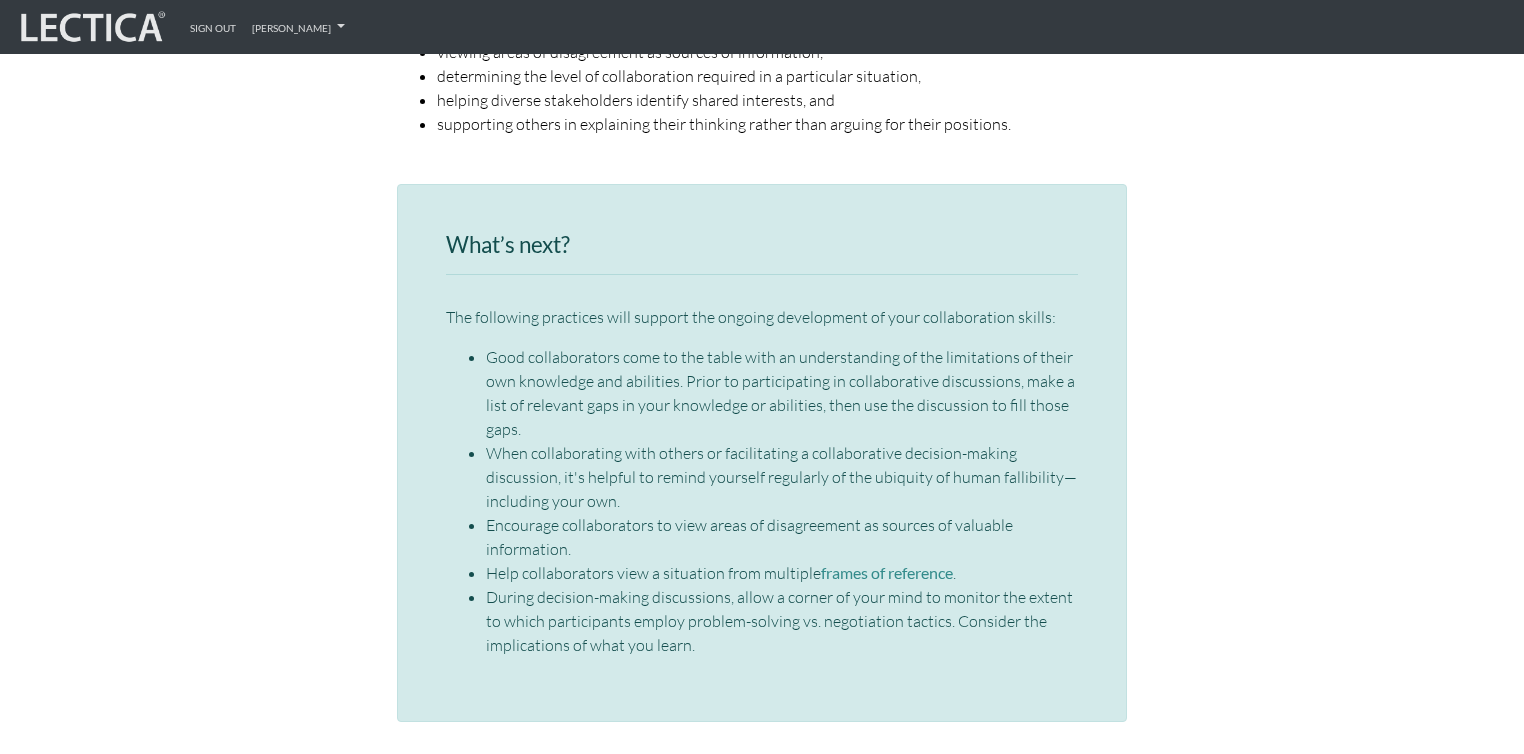 scroll, scrollTop: 2960, scrollLeft: 0, axis: vertical 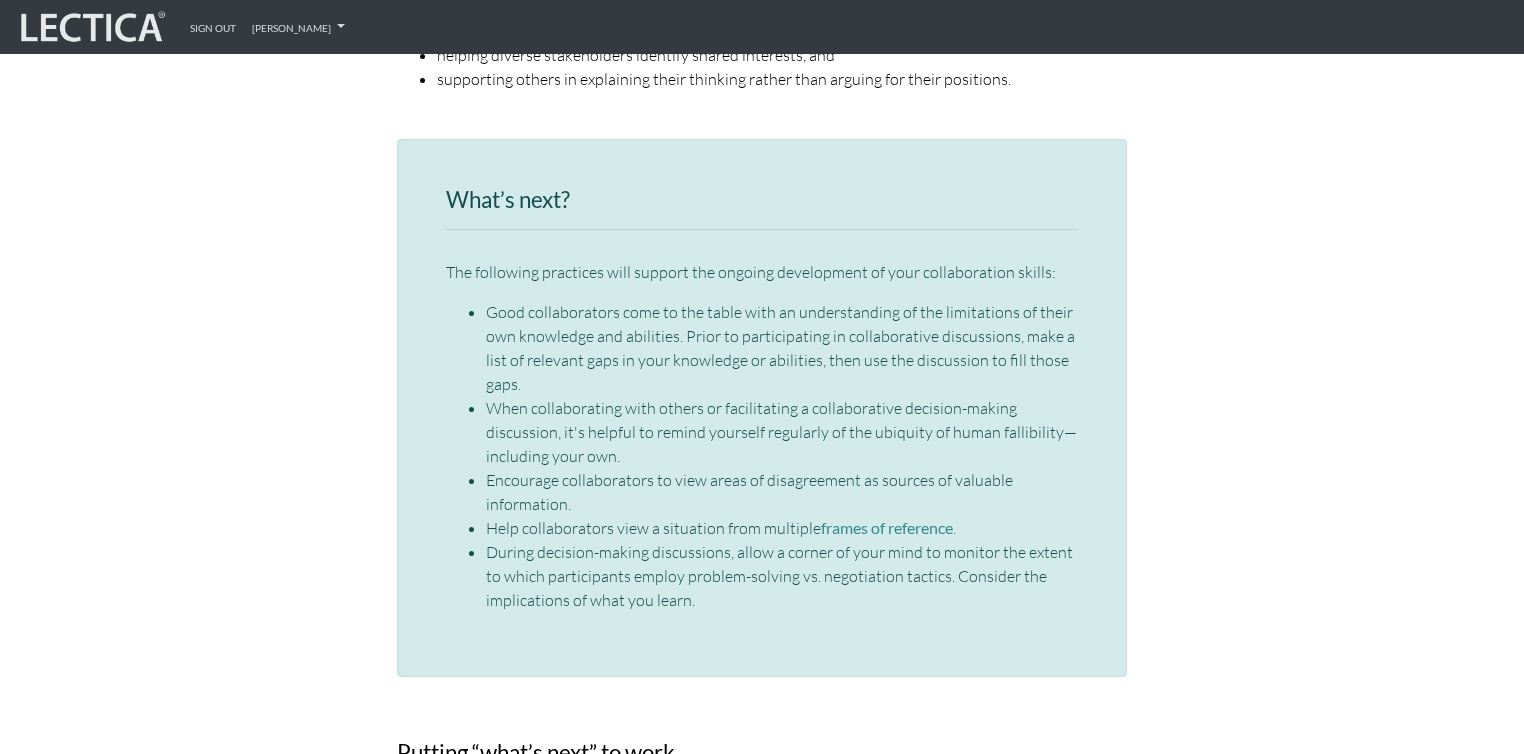 drag, startPoint x: 527, startPoint y: 331, endPoint x: 1028, endPoint y: 453, distance: 515.6404 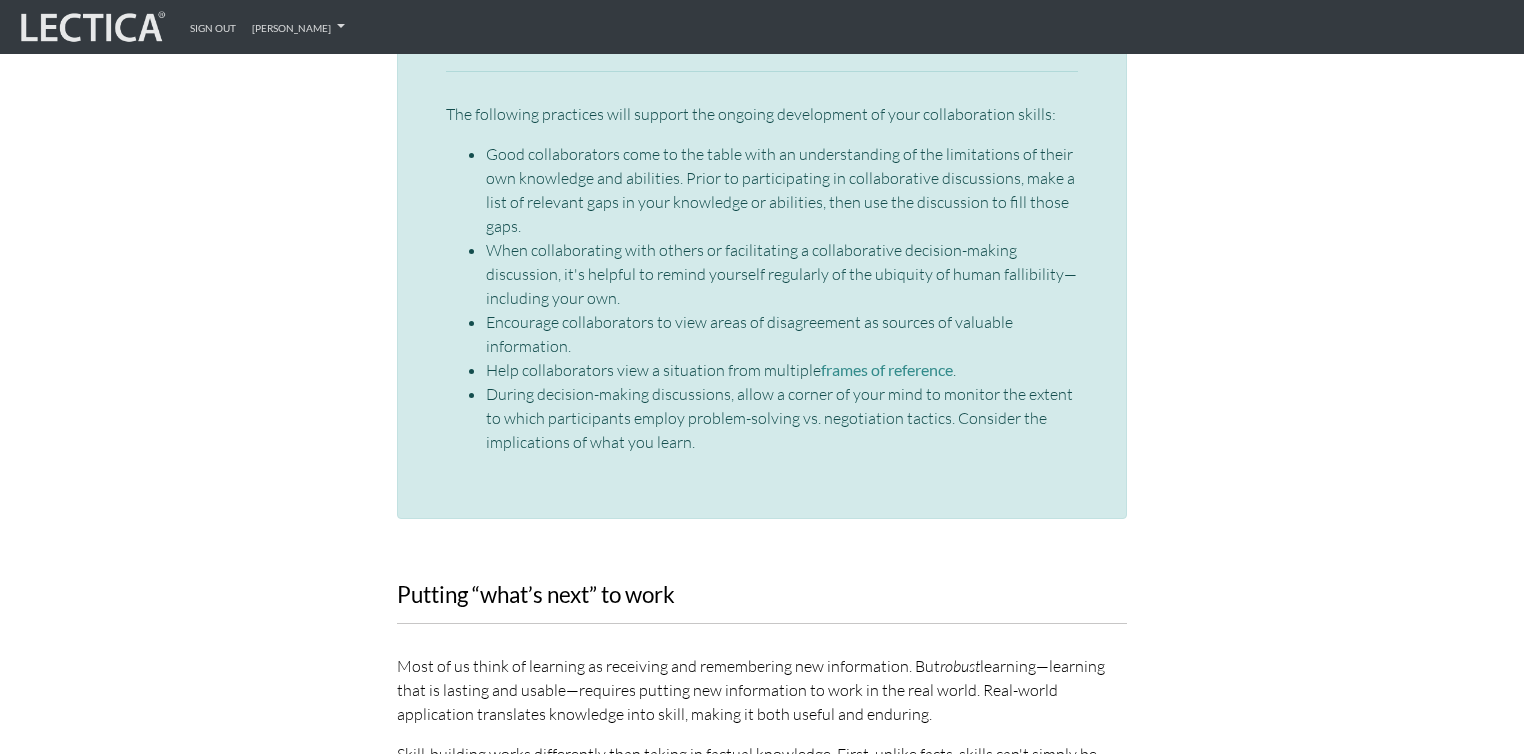 scroll, scrollTop: 3120, scrollLeft: 0, axis: vertical 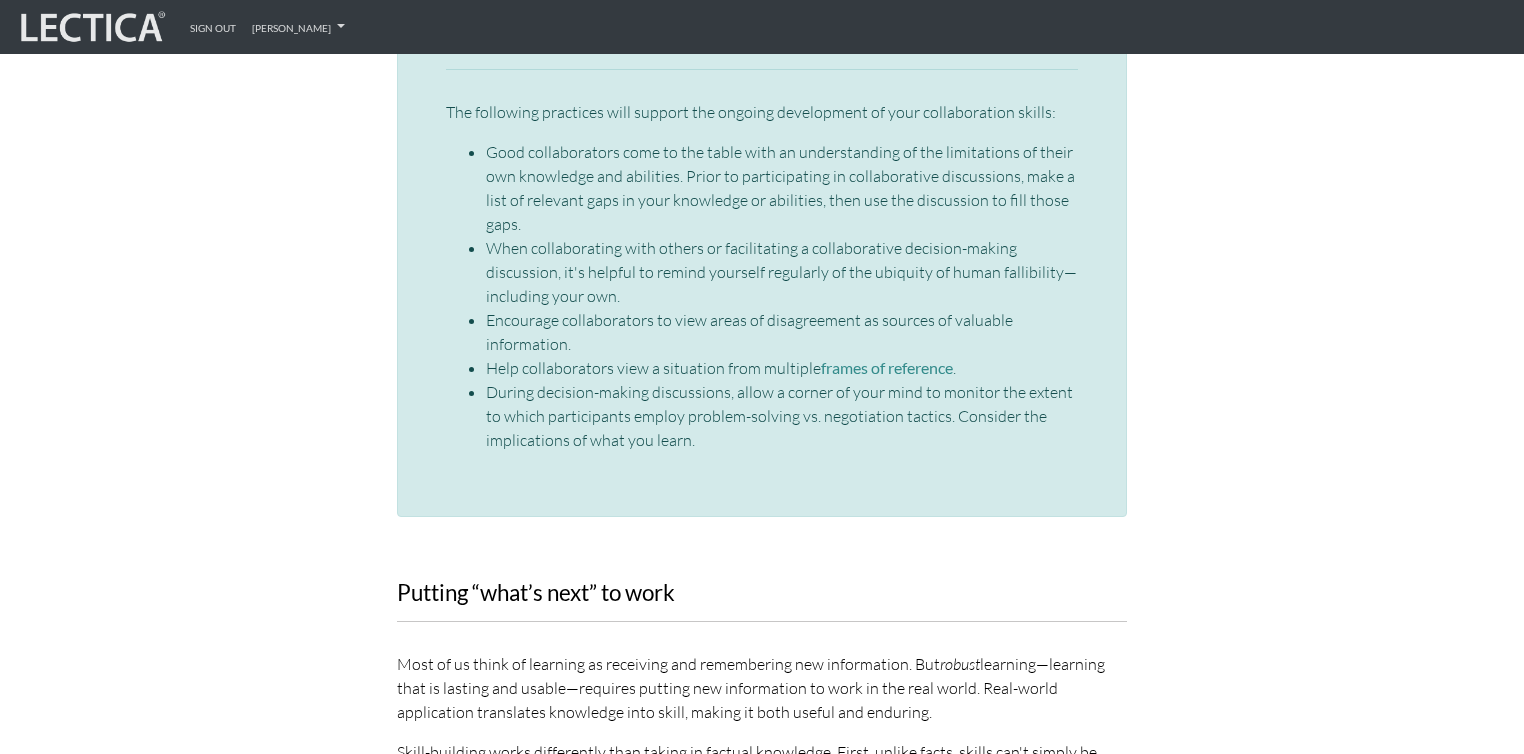 click on "Current skills
When addressing a complex issue like the one in this assessment, you are likely to demonstrate skills for:
treating your own position as provisional—subject to change,
viewing areas of disagreement as sources of information,
determining the level of collaboration required in a particular situation,
helping diverse stakeholders identify shared interests, and
supporting others in explaining their thinking rather than arguing for their positions." at bounding box center (762, -172) 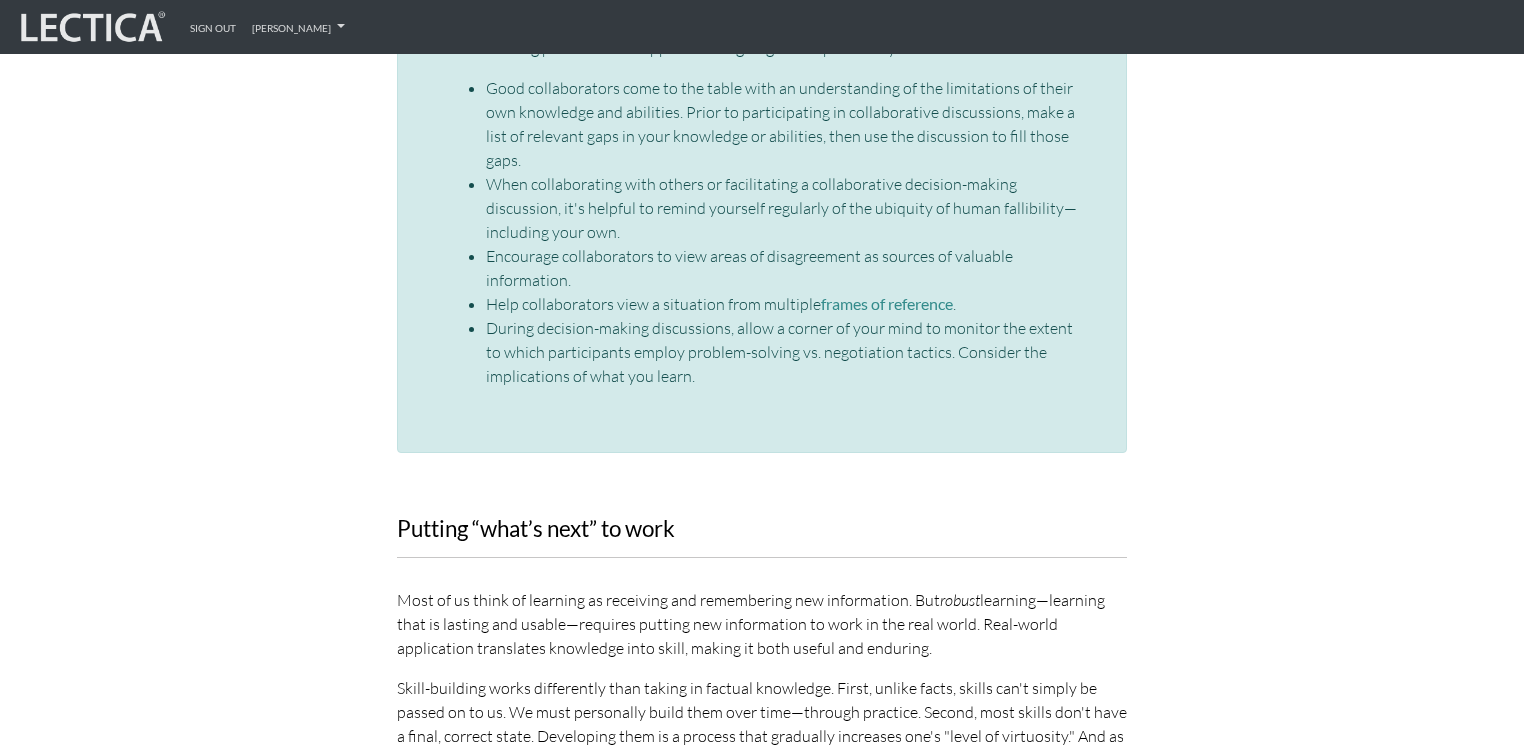 scroll, scrollTop: 3280, scrollLeft: 0, axis: vertical 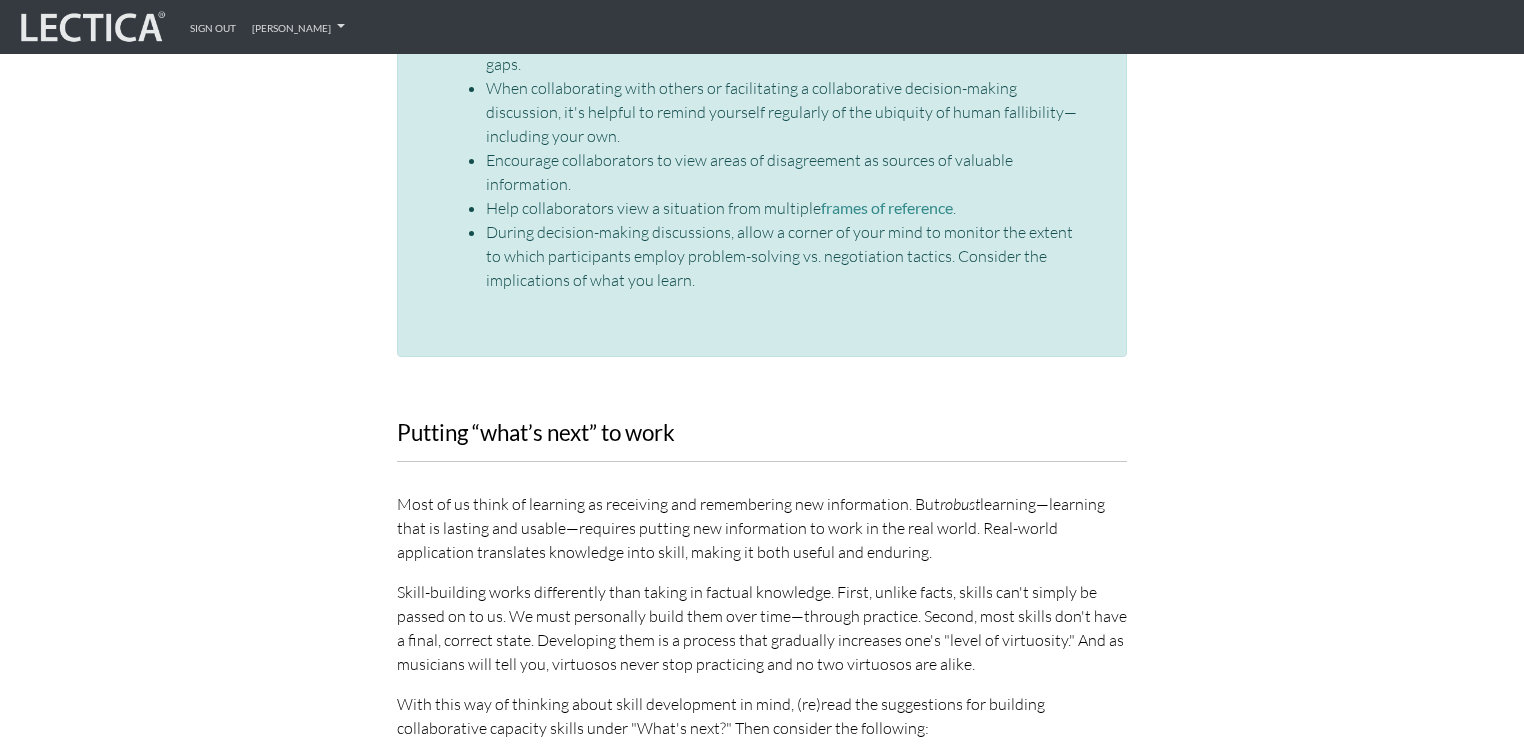 click on "VUCA—Contextual thinking" at bounding box center (748, -497) 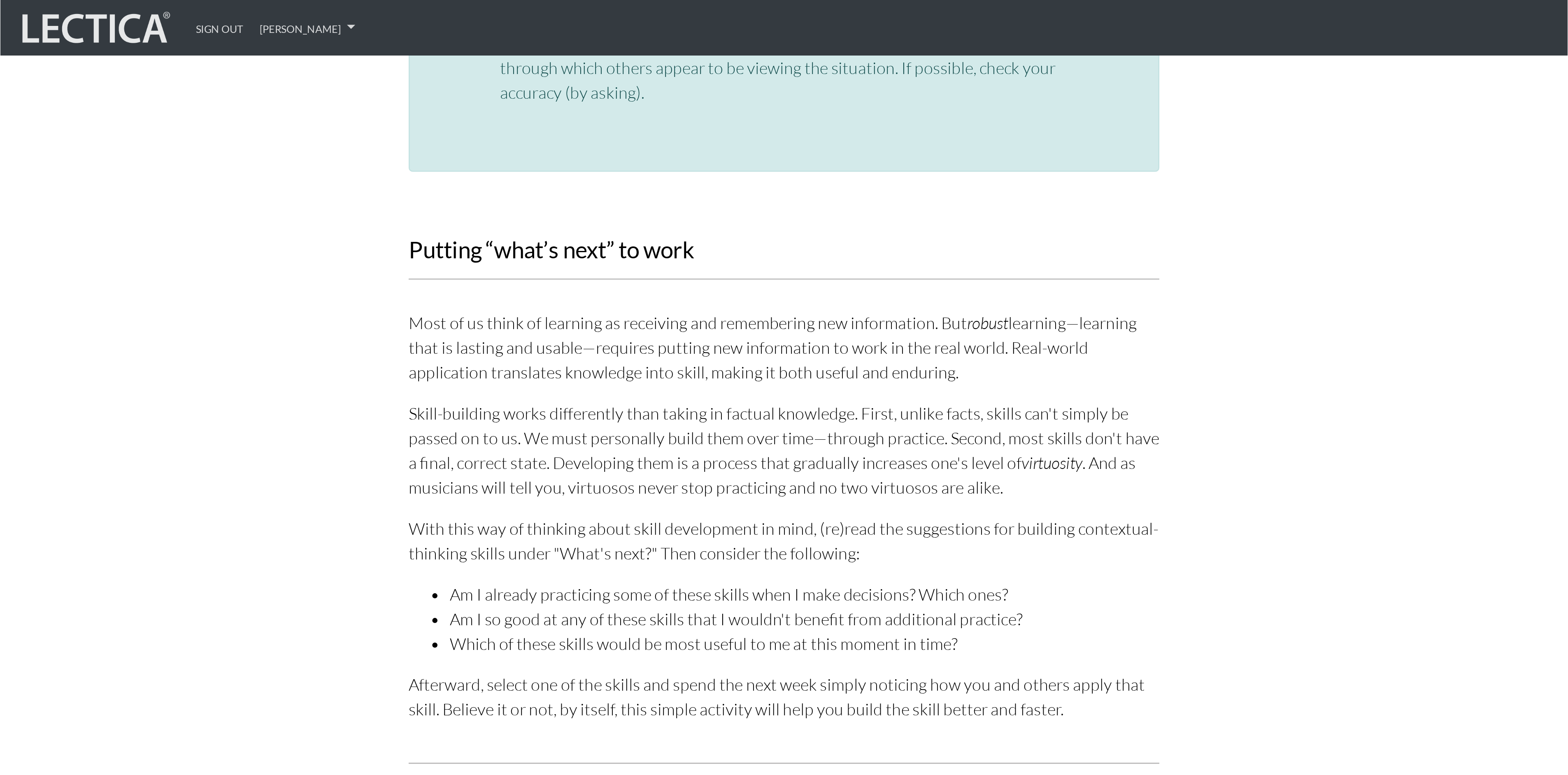 scroll, scrollTop: 1382, scrollLeft: 0, axis: vertical 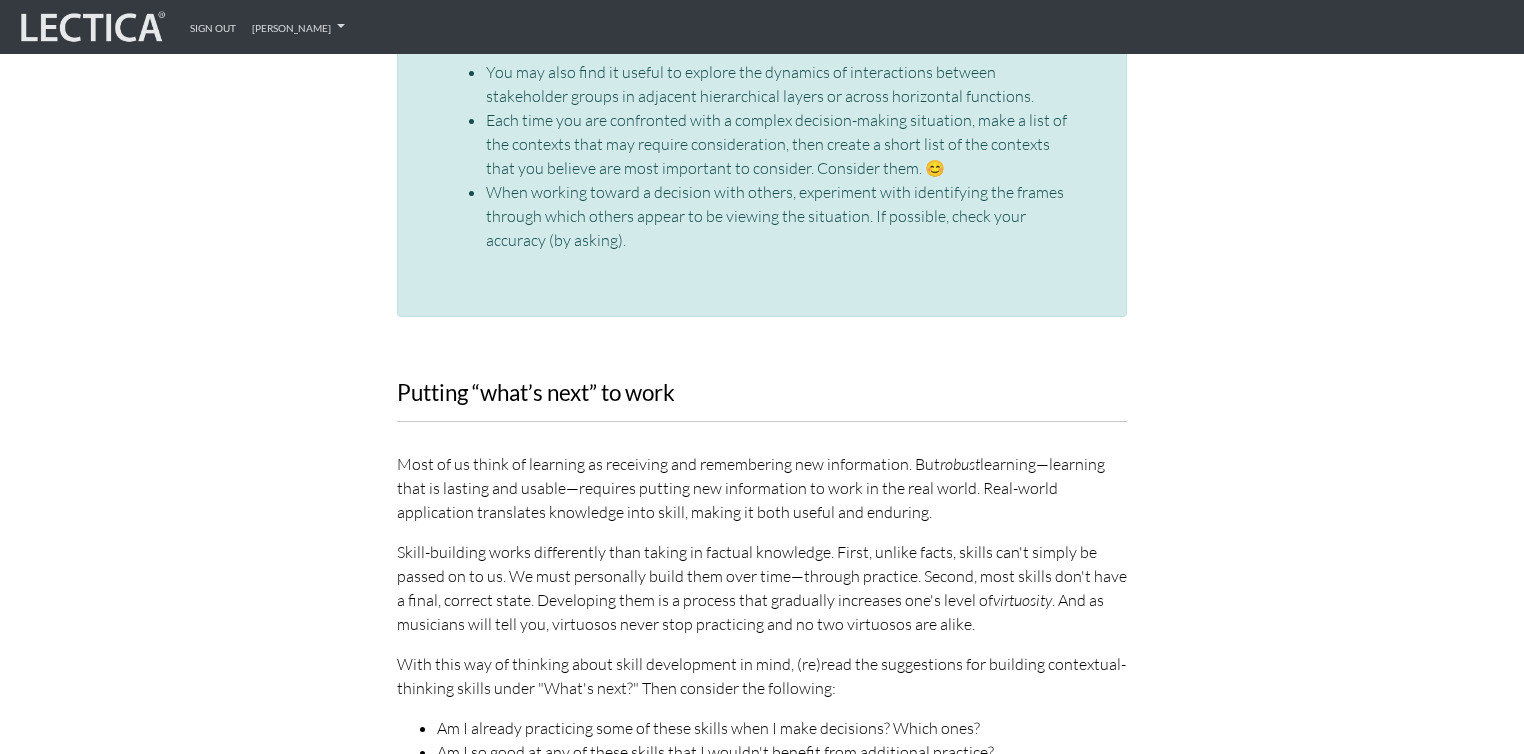 click on "Select a different Skill" at bounding box center (941, -543) 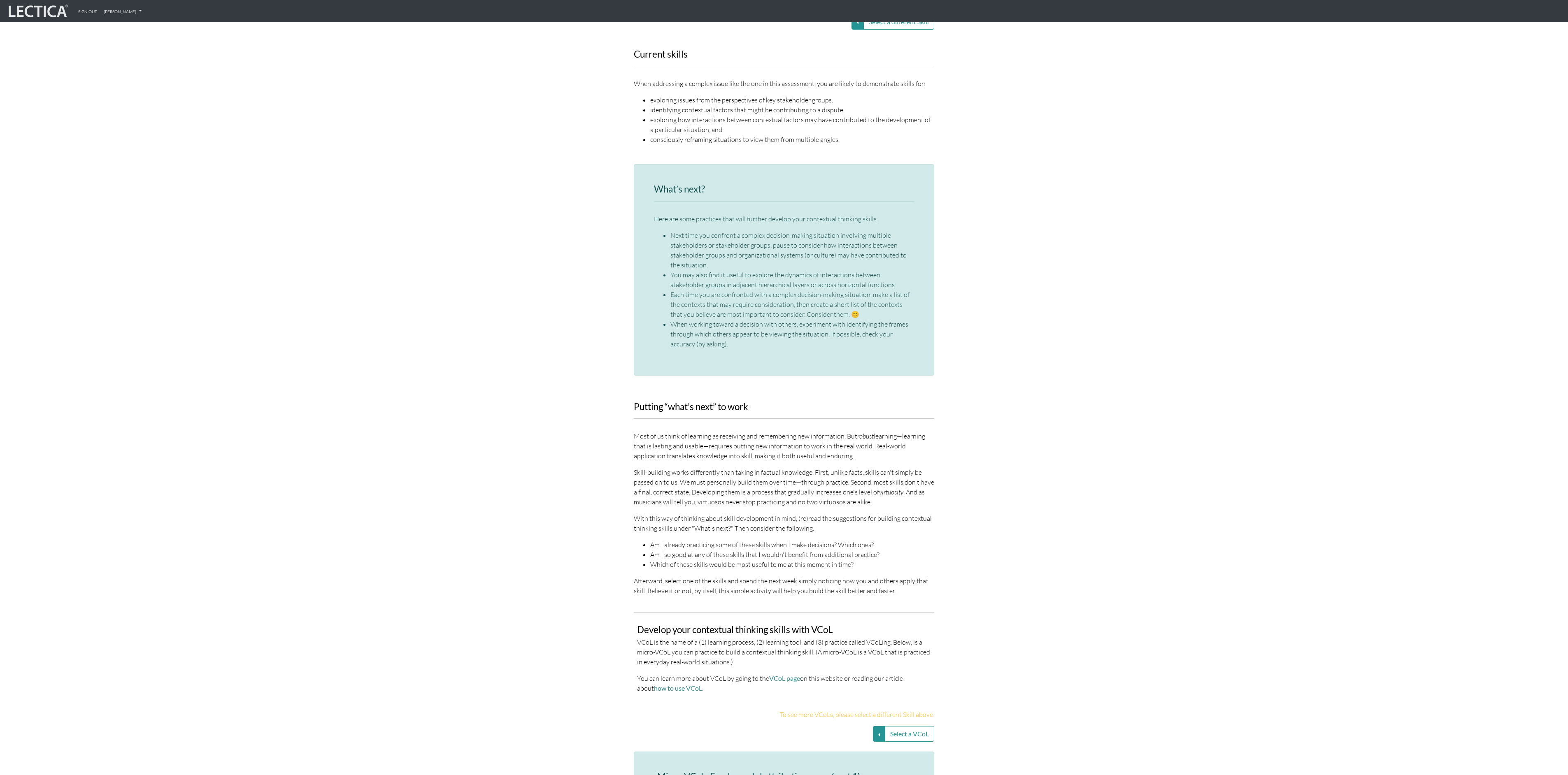 scroll, scrollTop: 1135, scrollLeft: 0, axis: vertical 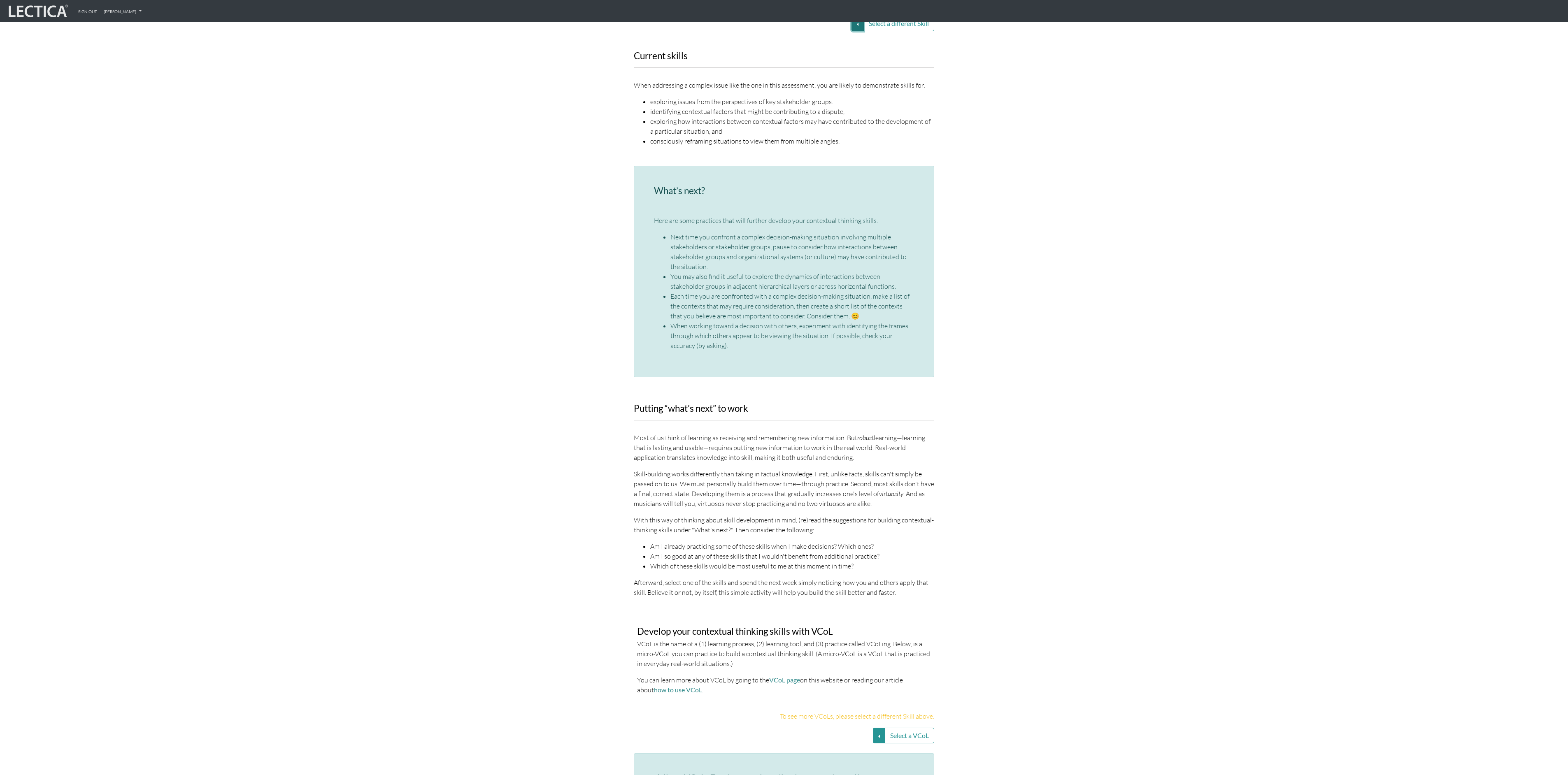 click on "Select a different Skill" at bounding box center (858, 23) 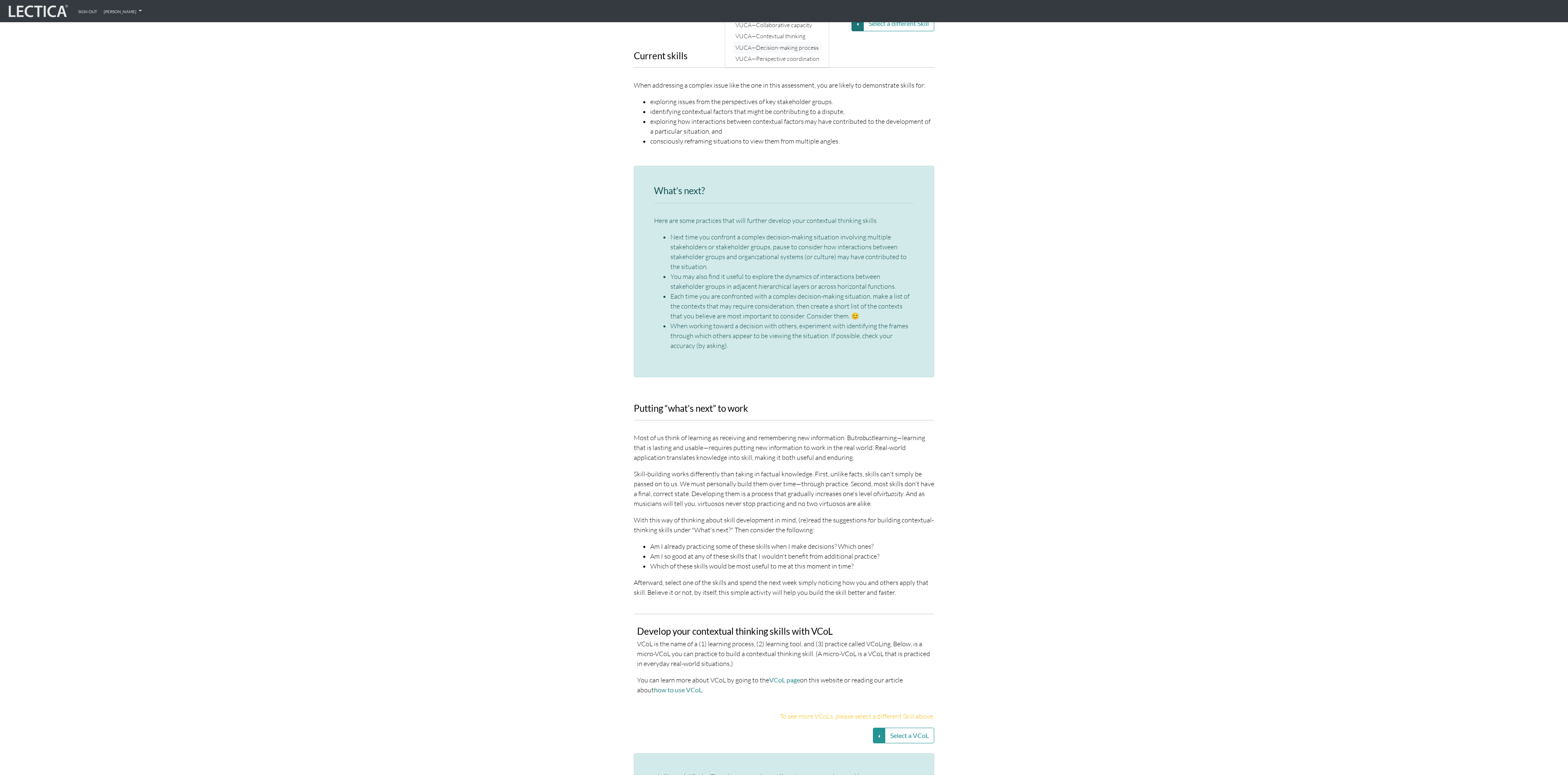 click on "VUCA—Decision-making process" at bounding box center (777, 47) 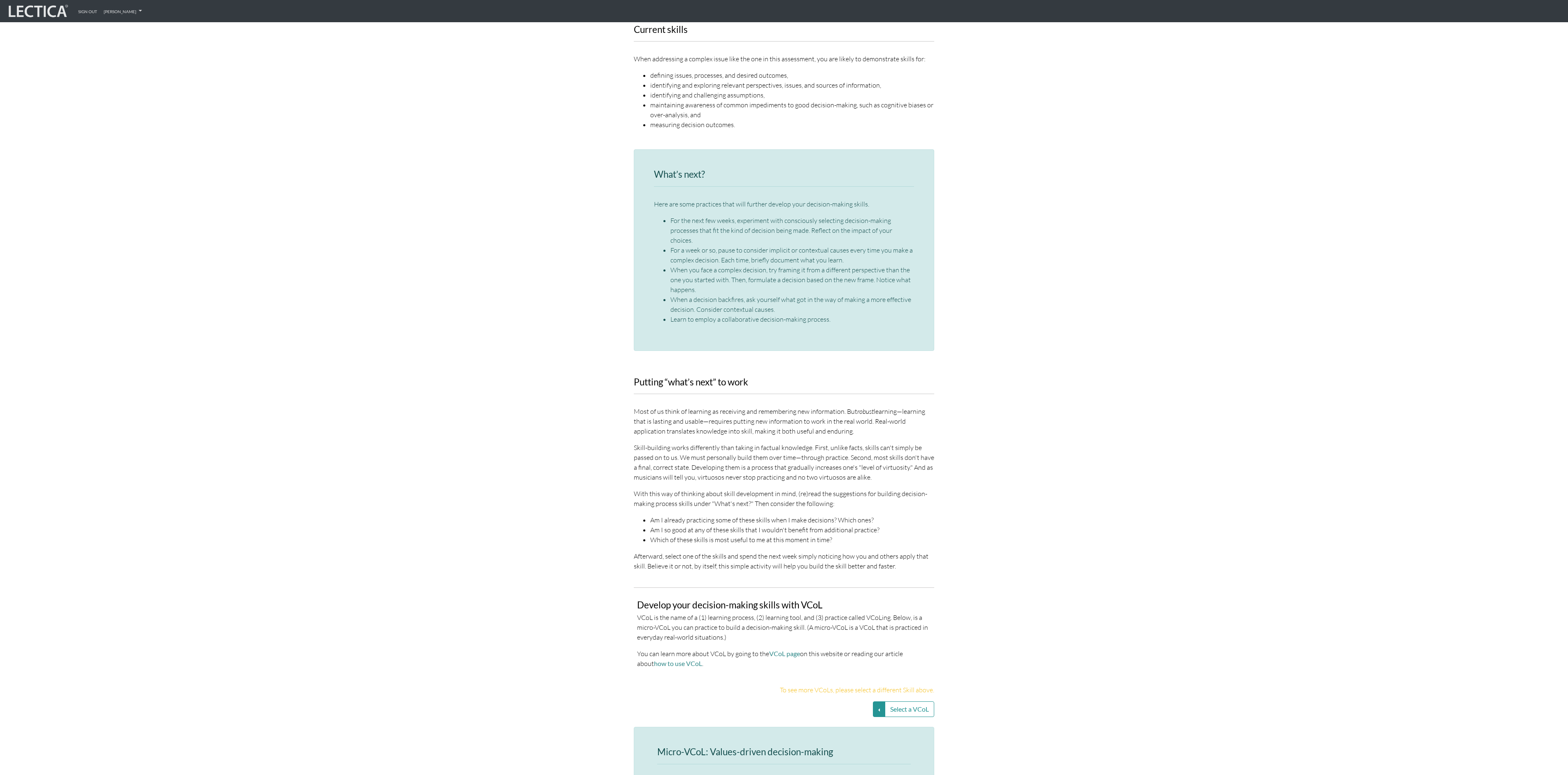click on "Select a different Skill" at bounding box center (858, -3) 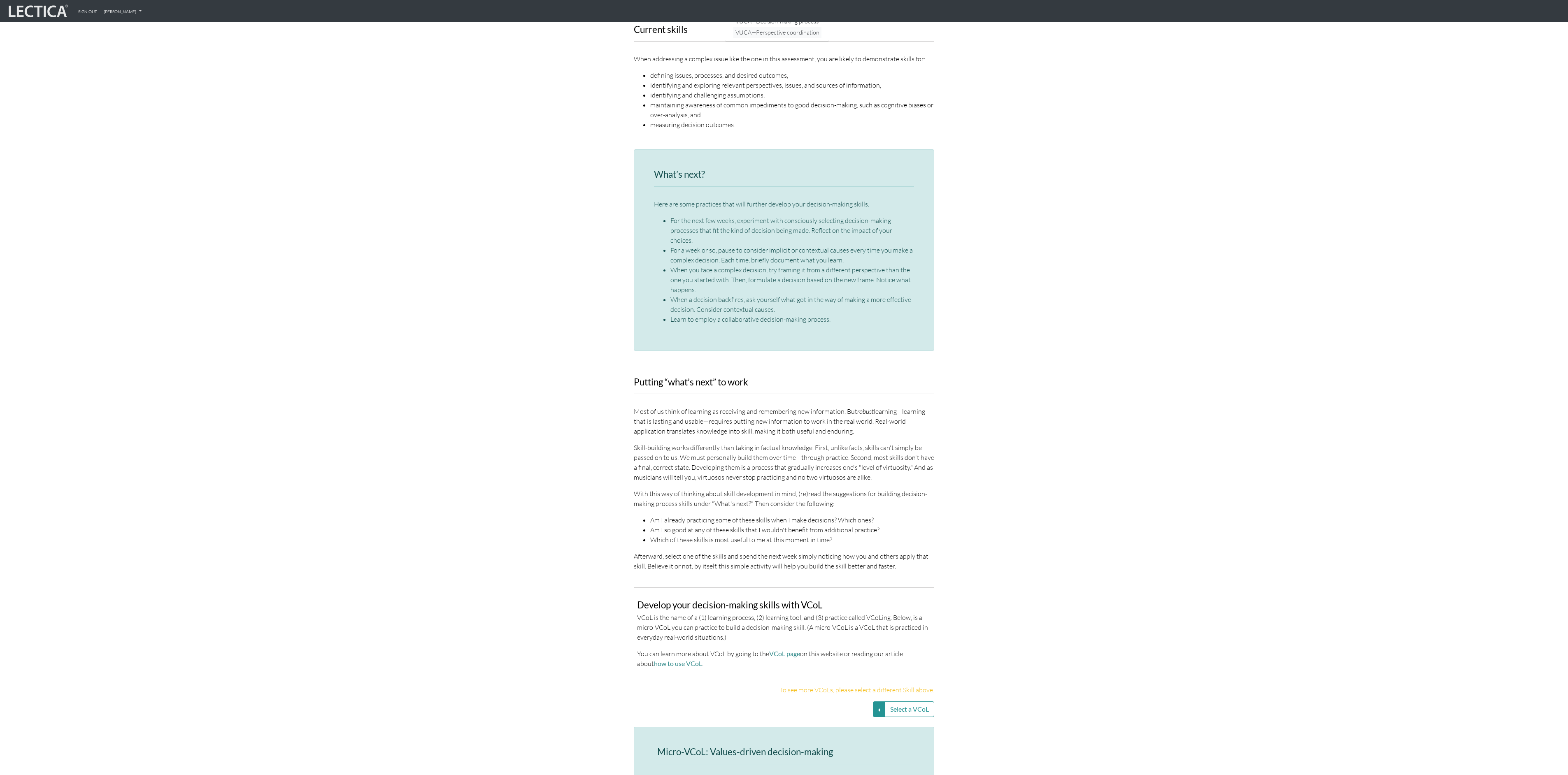 click on "VUCA—Perspective coordination" at bounding box center [777, 32] 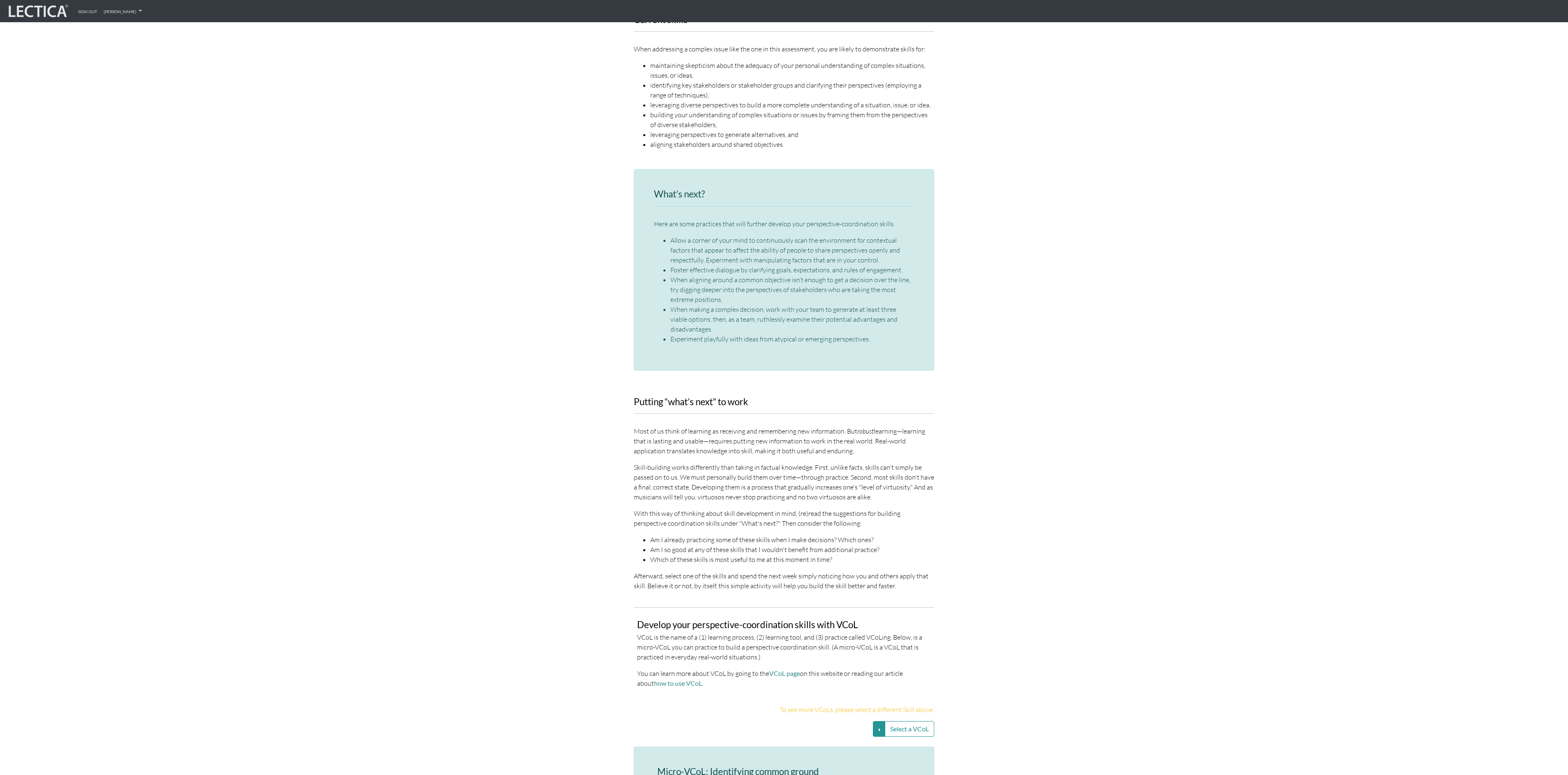 click on "Select a different Skill" at bounding box center [858, -13] 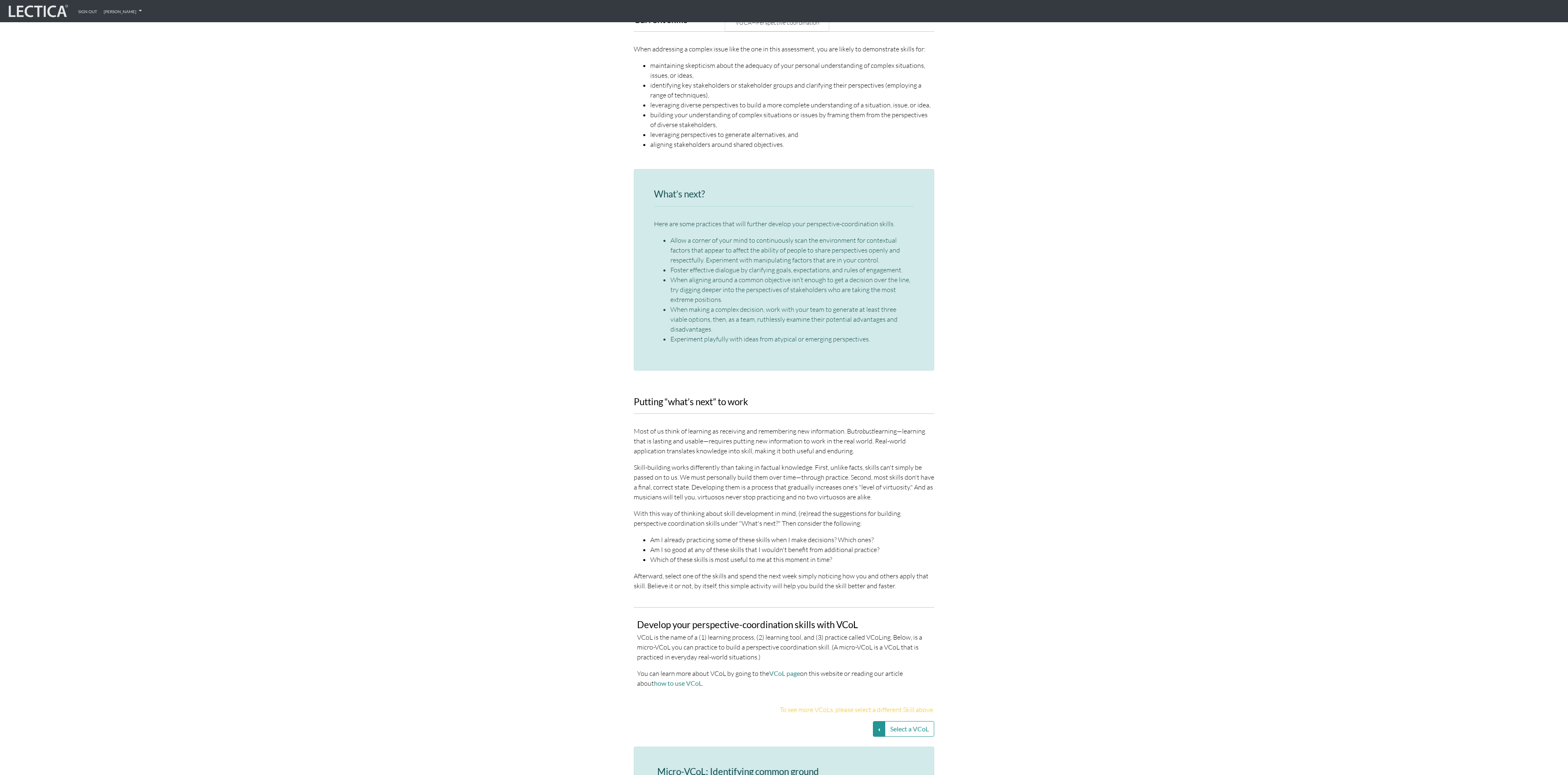 click on "VUCA—Decision-making process" at bounding box center [777, 11] 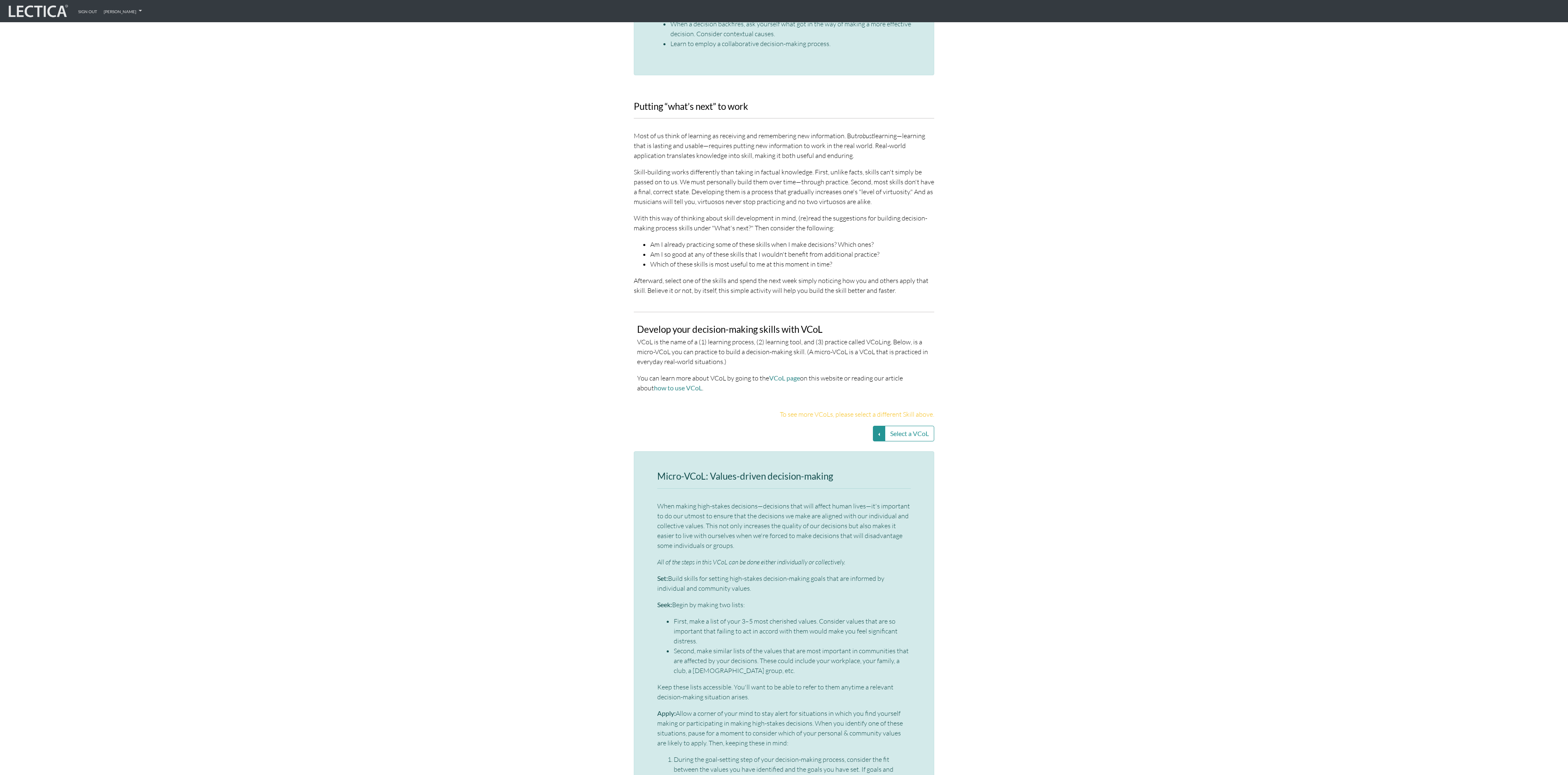 scroll, scrollTop: 1382, scrollLeft: 0, axis: vertical 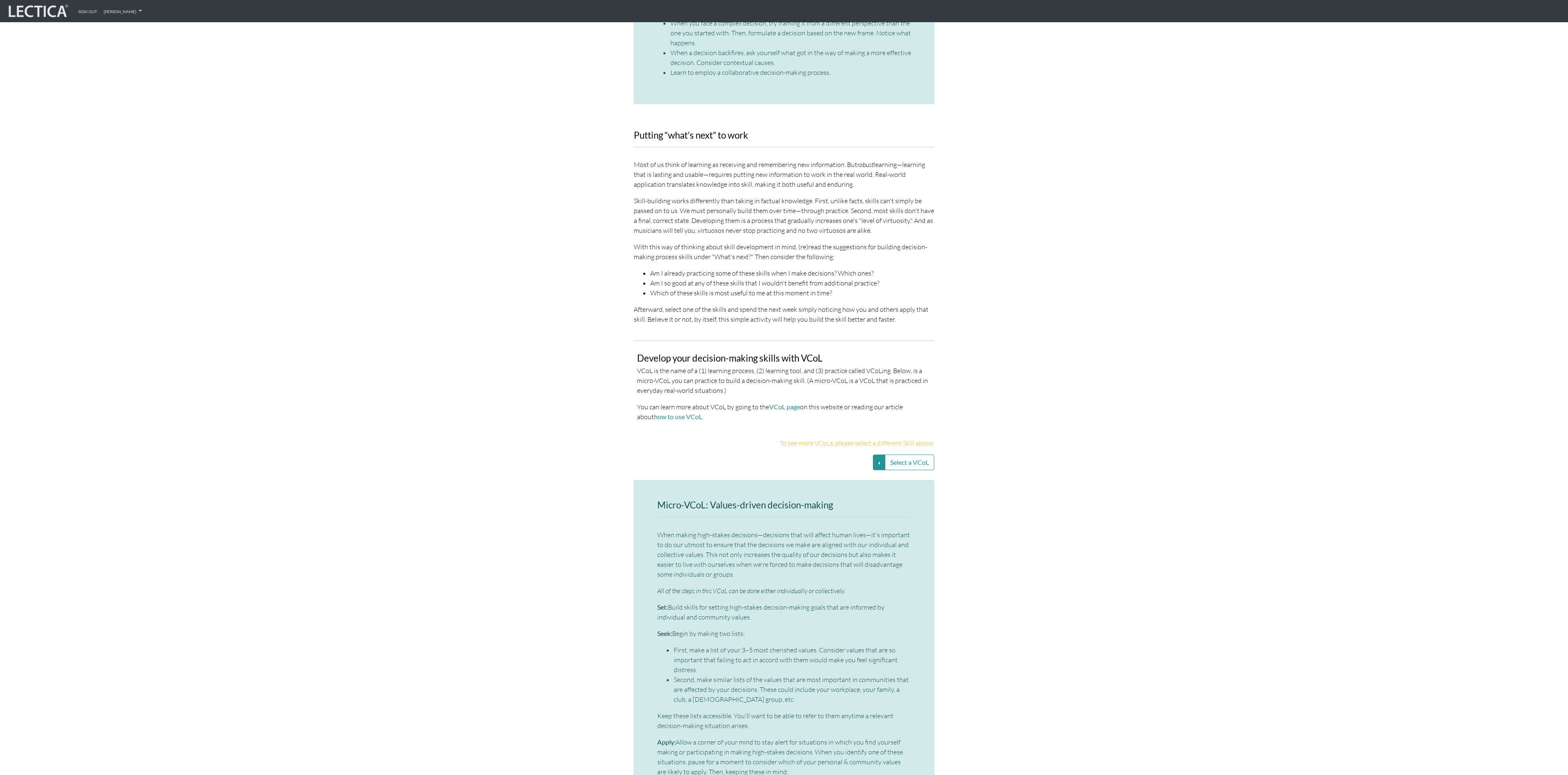 click on "Select a different Skill" at bounding box center [858, -250] 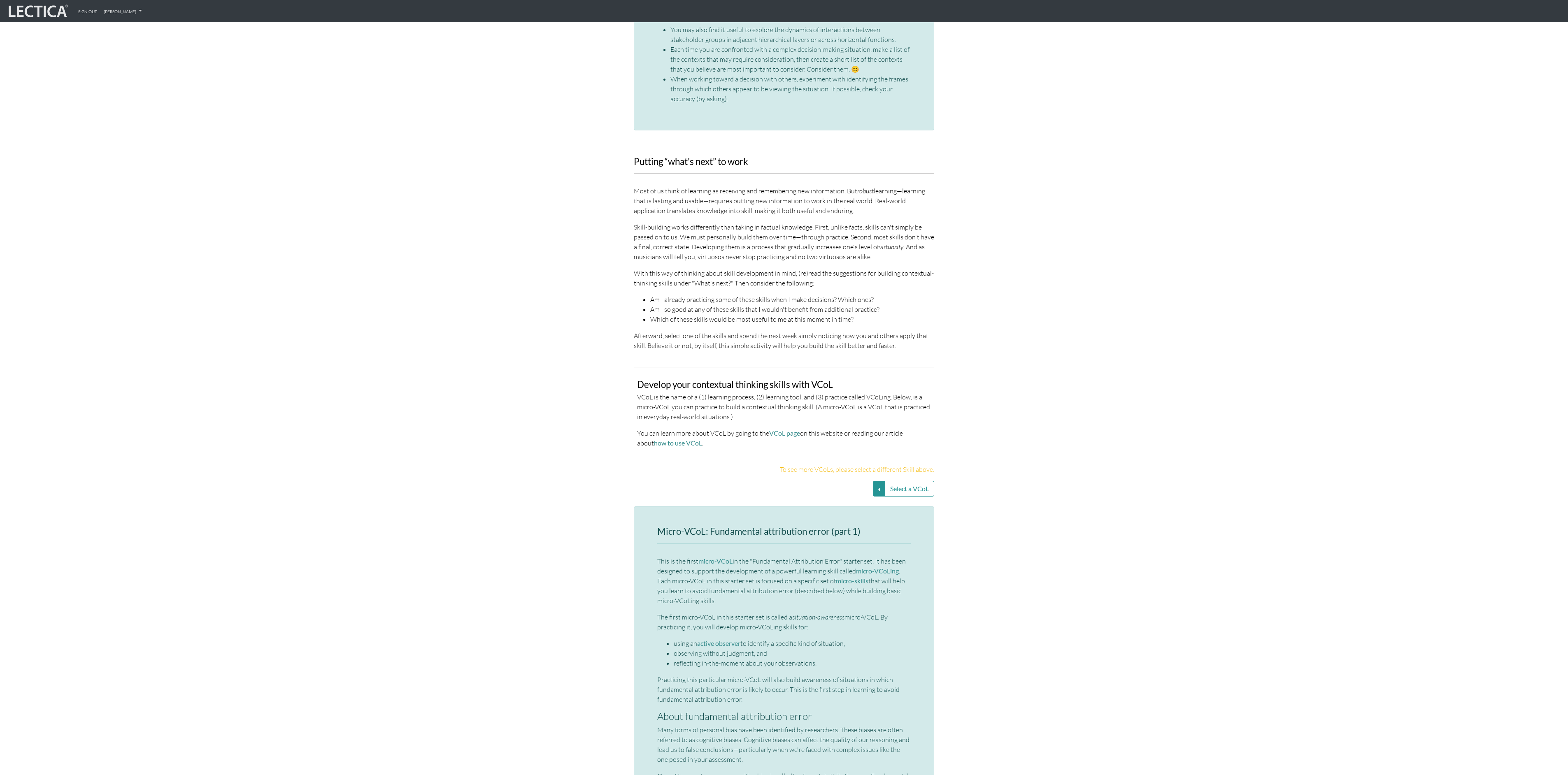 click on "Select a different Skill" at bounding box center [858, -223] 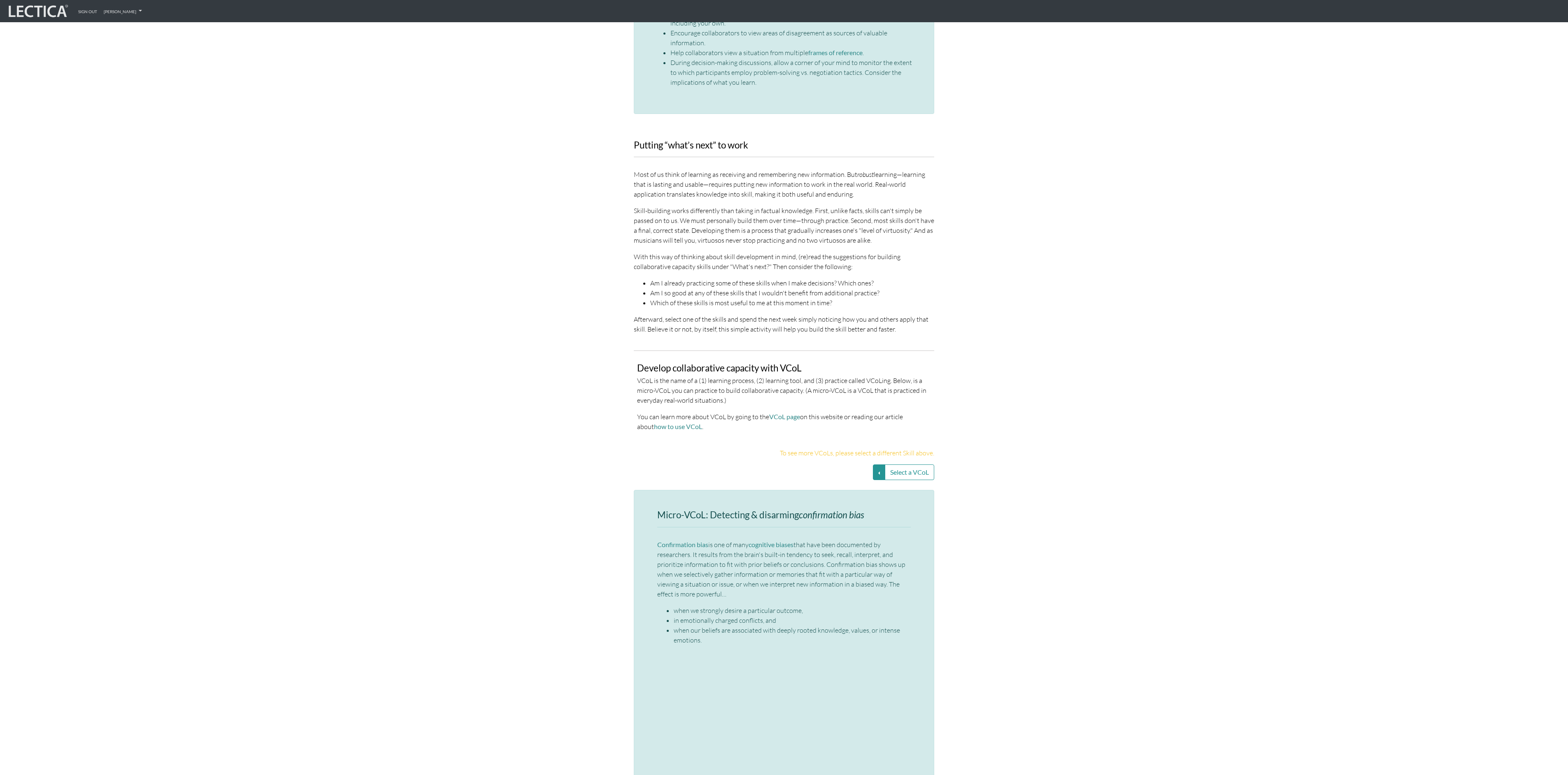click on "Select a different Skill" at bounding box center [858, -250] 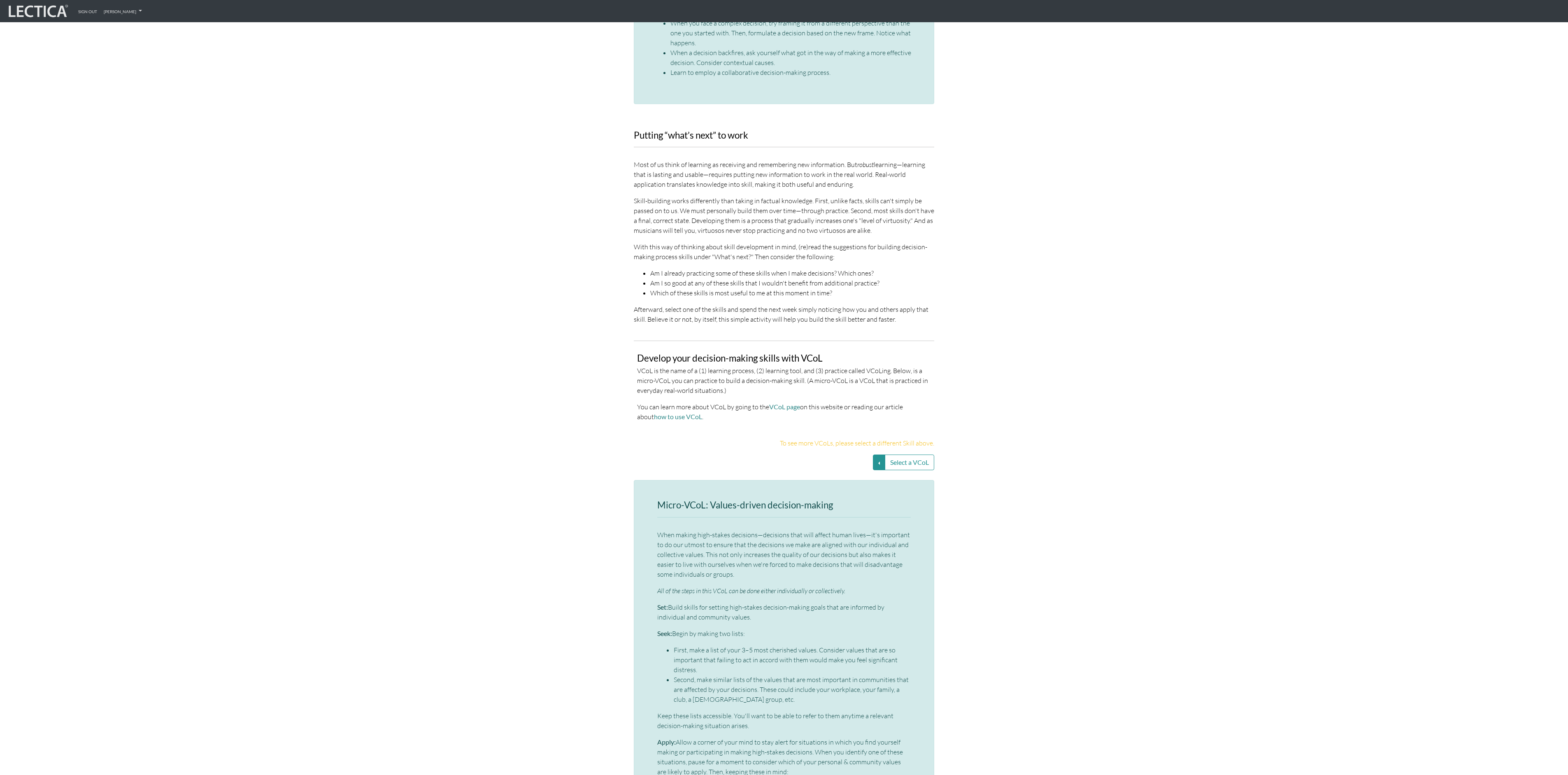click on "Select a different Skill" at bounding box center [858, -250] 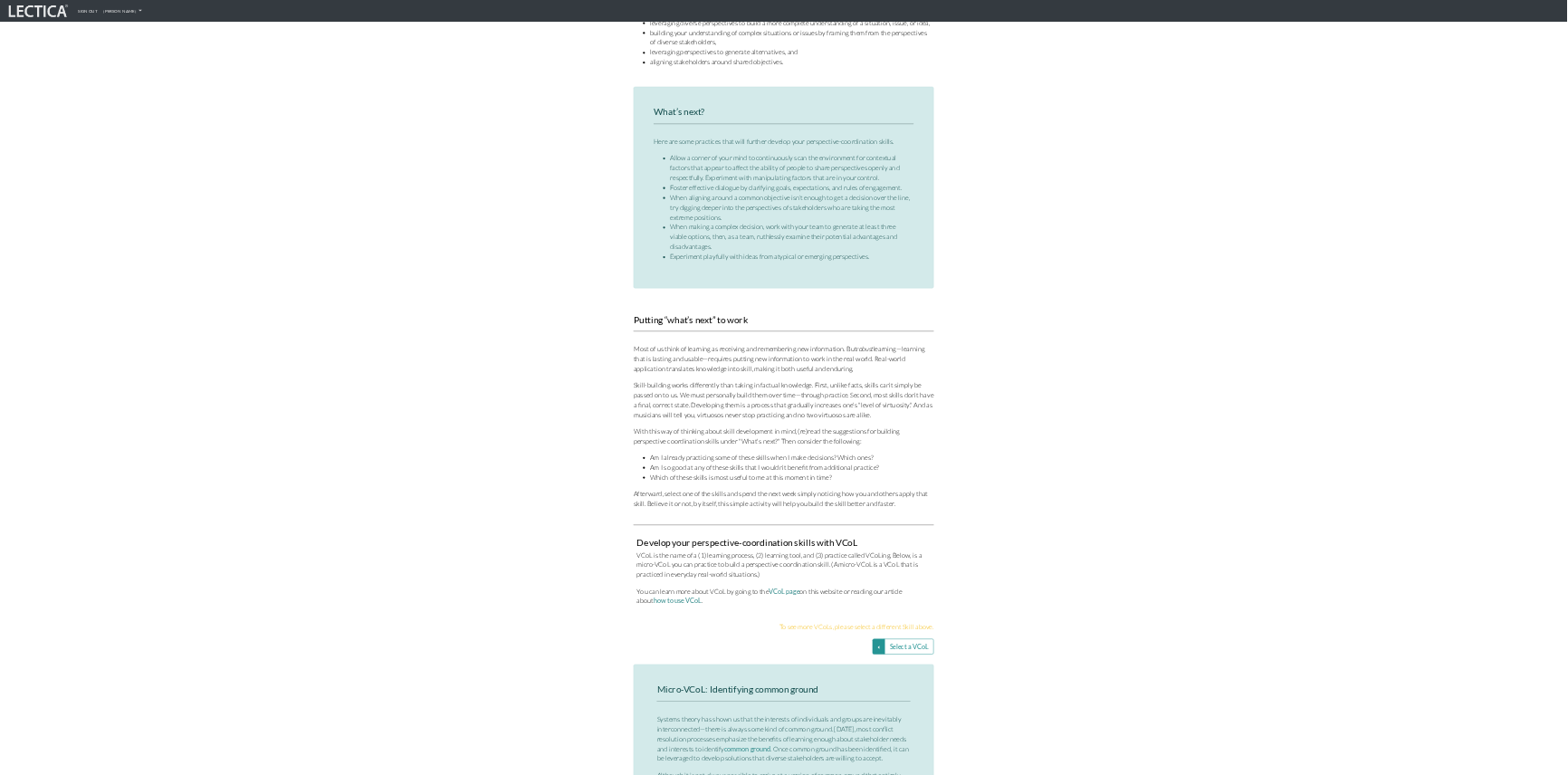 scroll, scrollTop: 2680, scrollLeft: 0, axis: vertical 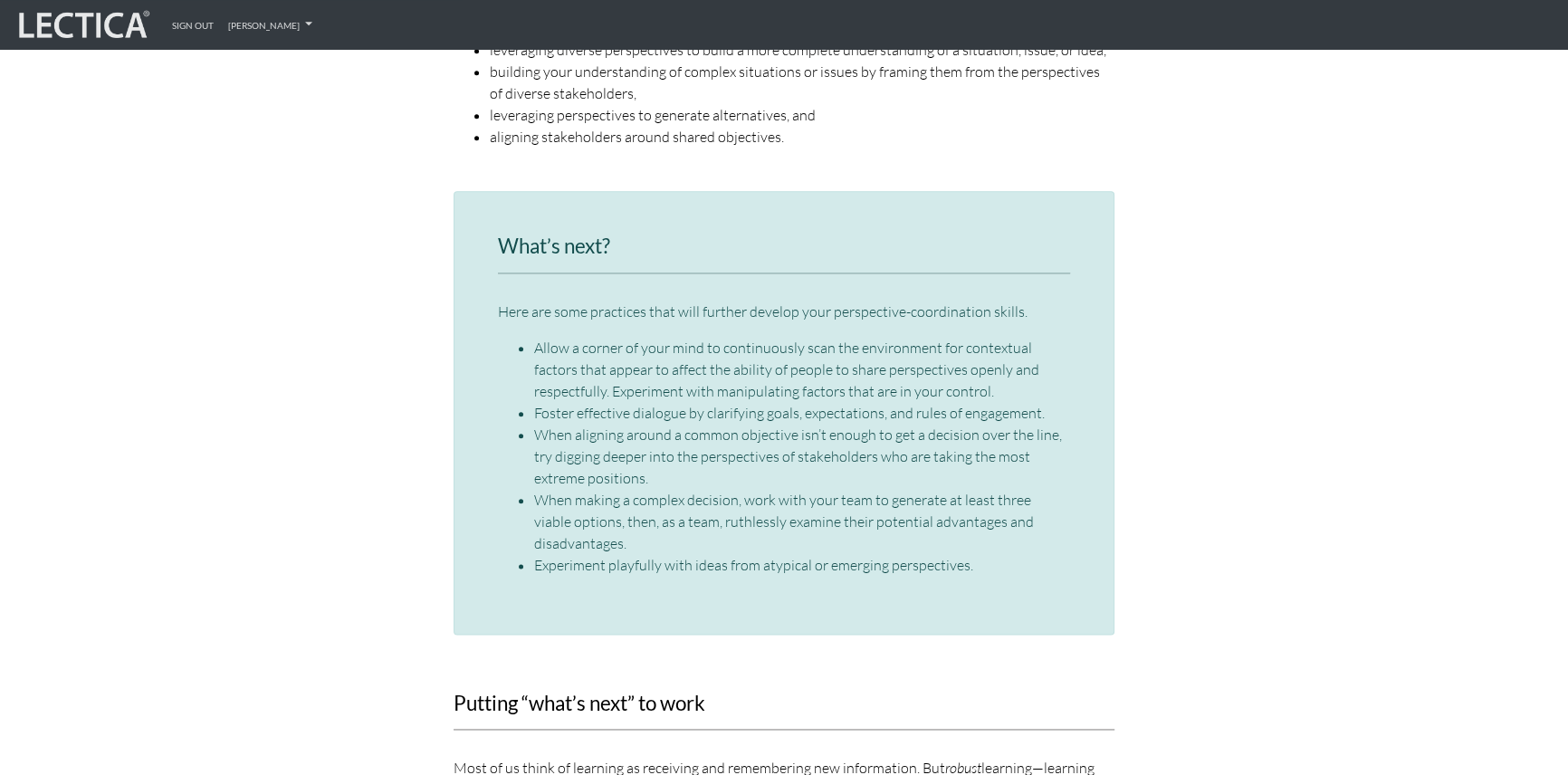 click on "Select a different Skill" at bounding box center [946, -209] 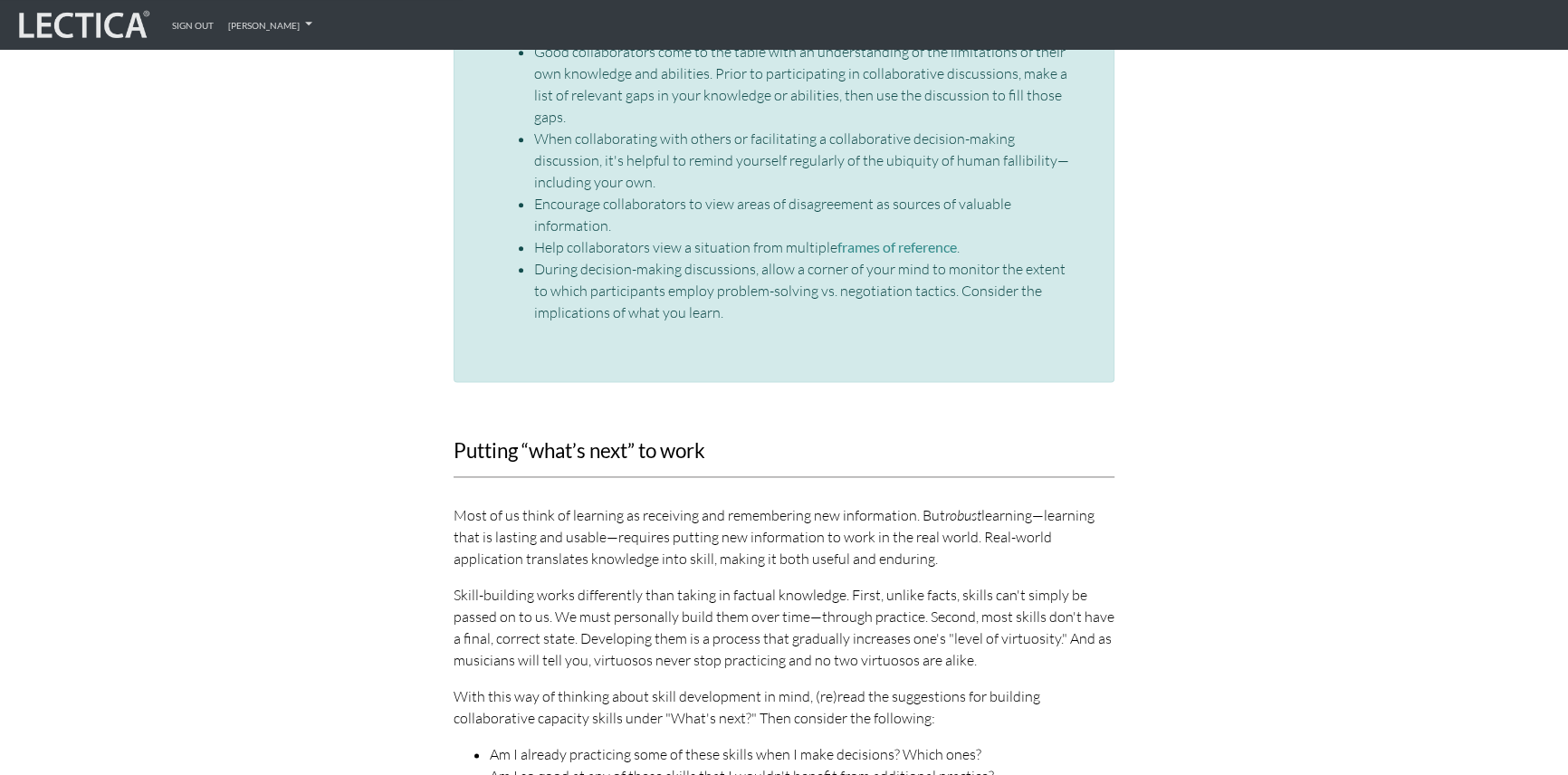 scroll, scrollTop: 3009, scrollLeft: 0, axis: vertical 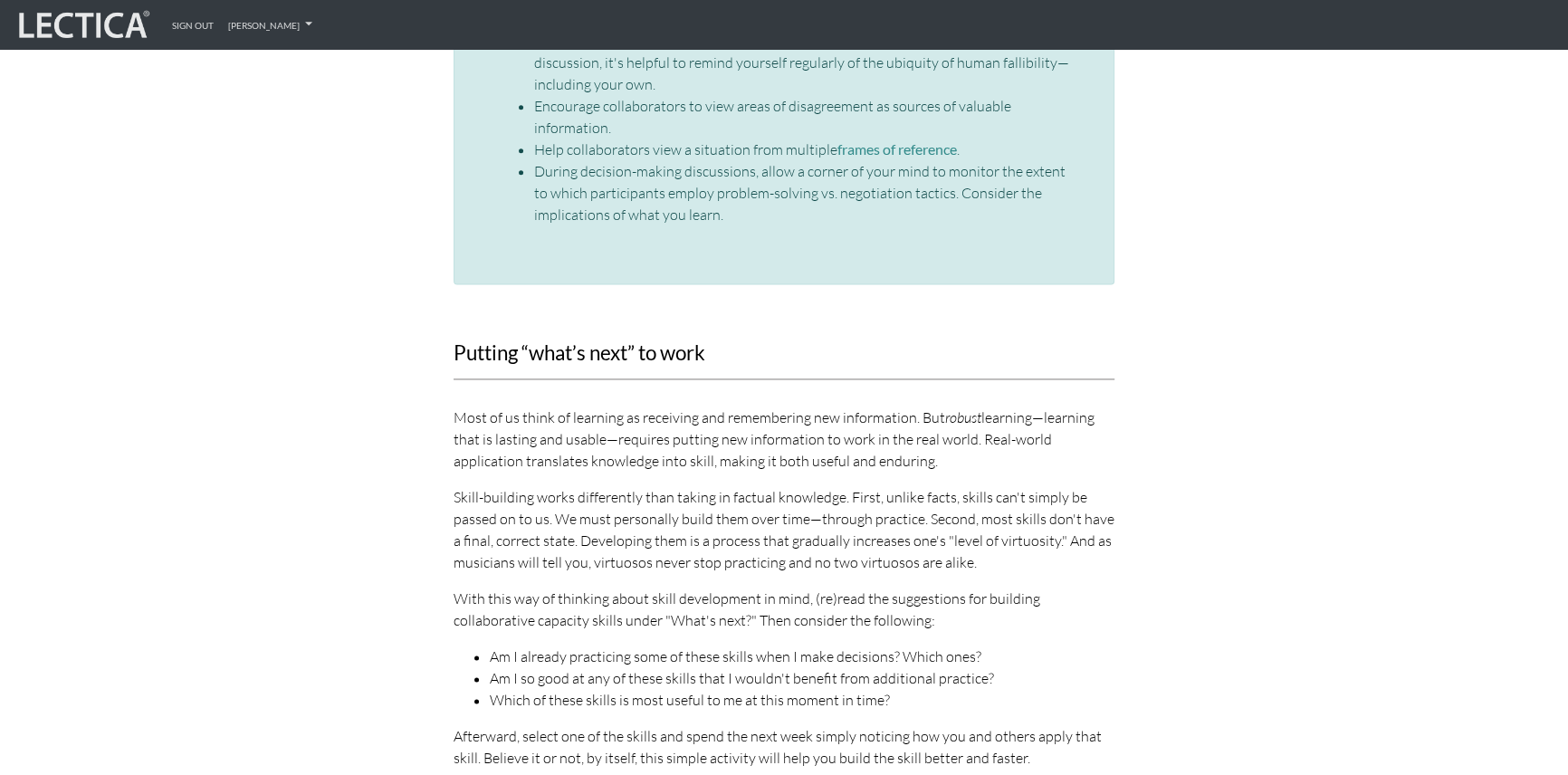 drag, startPoint x: 454, startPoint y: 234, endPoint x: 634, endPoint y: 519, distance: 337.08308 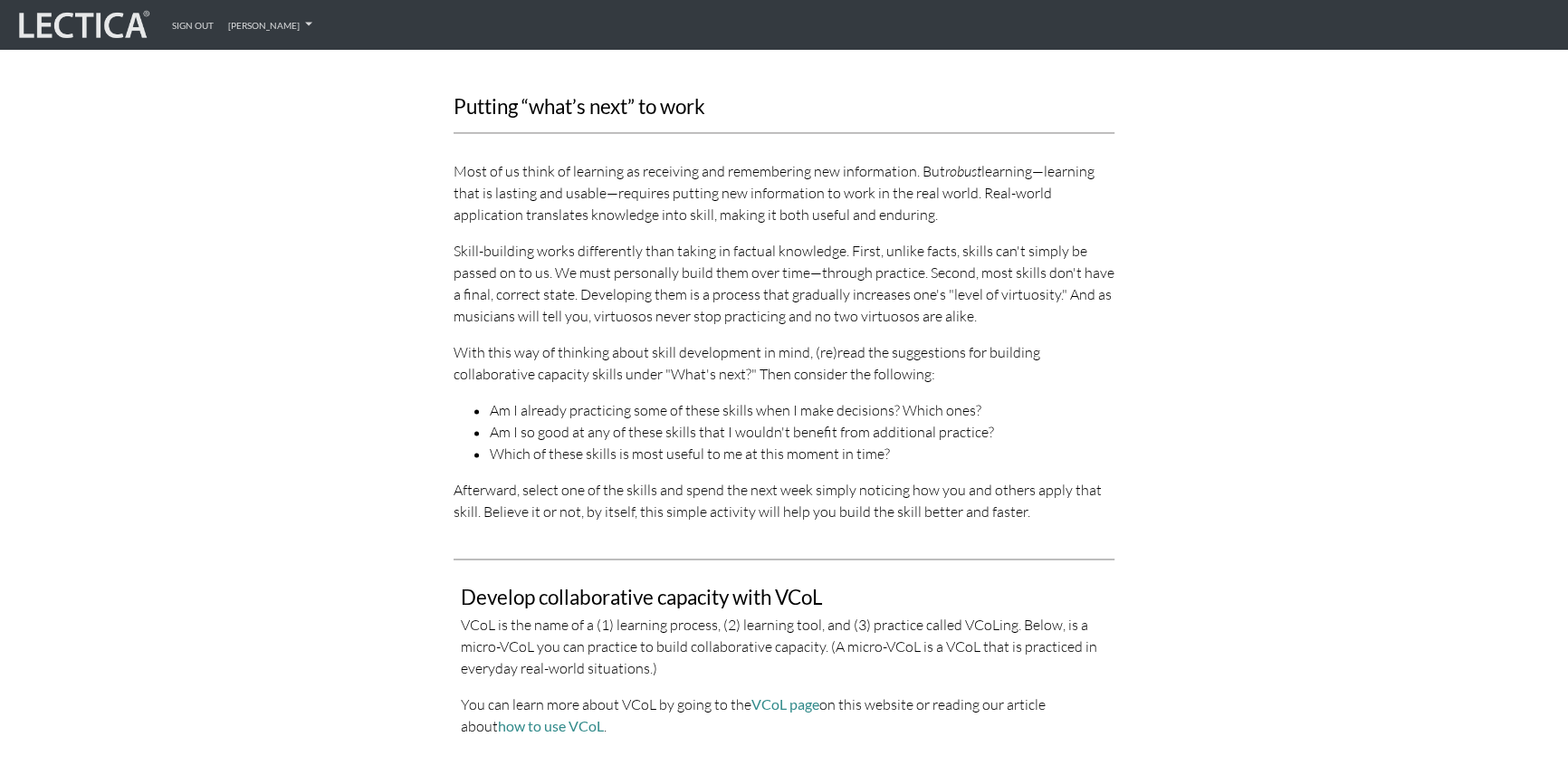 scroll, scrollTop: 3256, scrollLeft: 0, axis: vertical 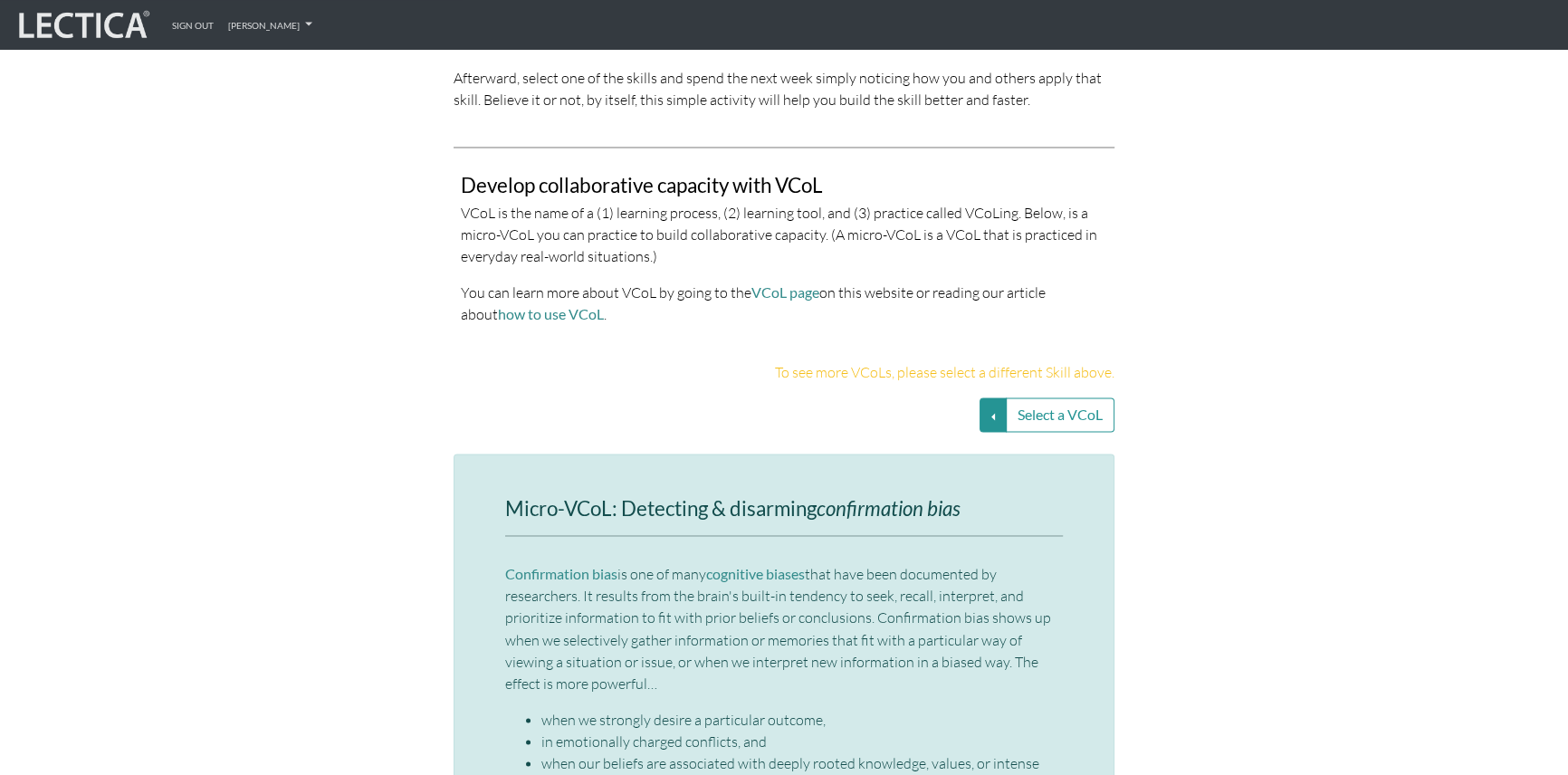 drag, startPoint x: 511, startPoint y: 413, endPoint x: 1068, endPoint y: 530, distance: 569.15551 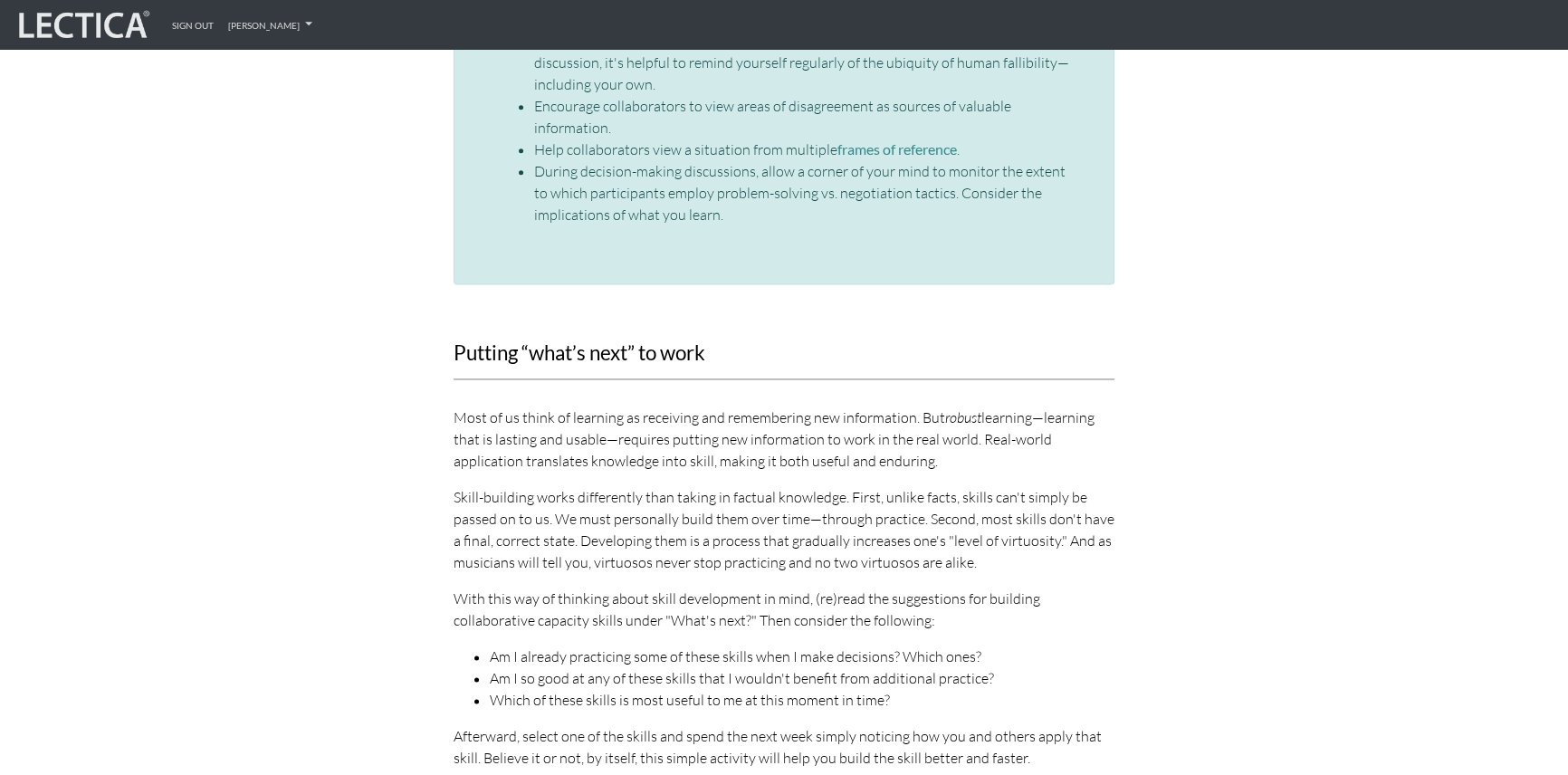 scroll, scrollTop: 2761, scrollLeft: 0, axis: vertical 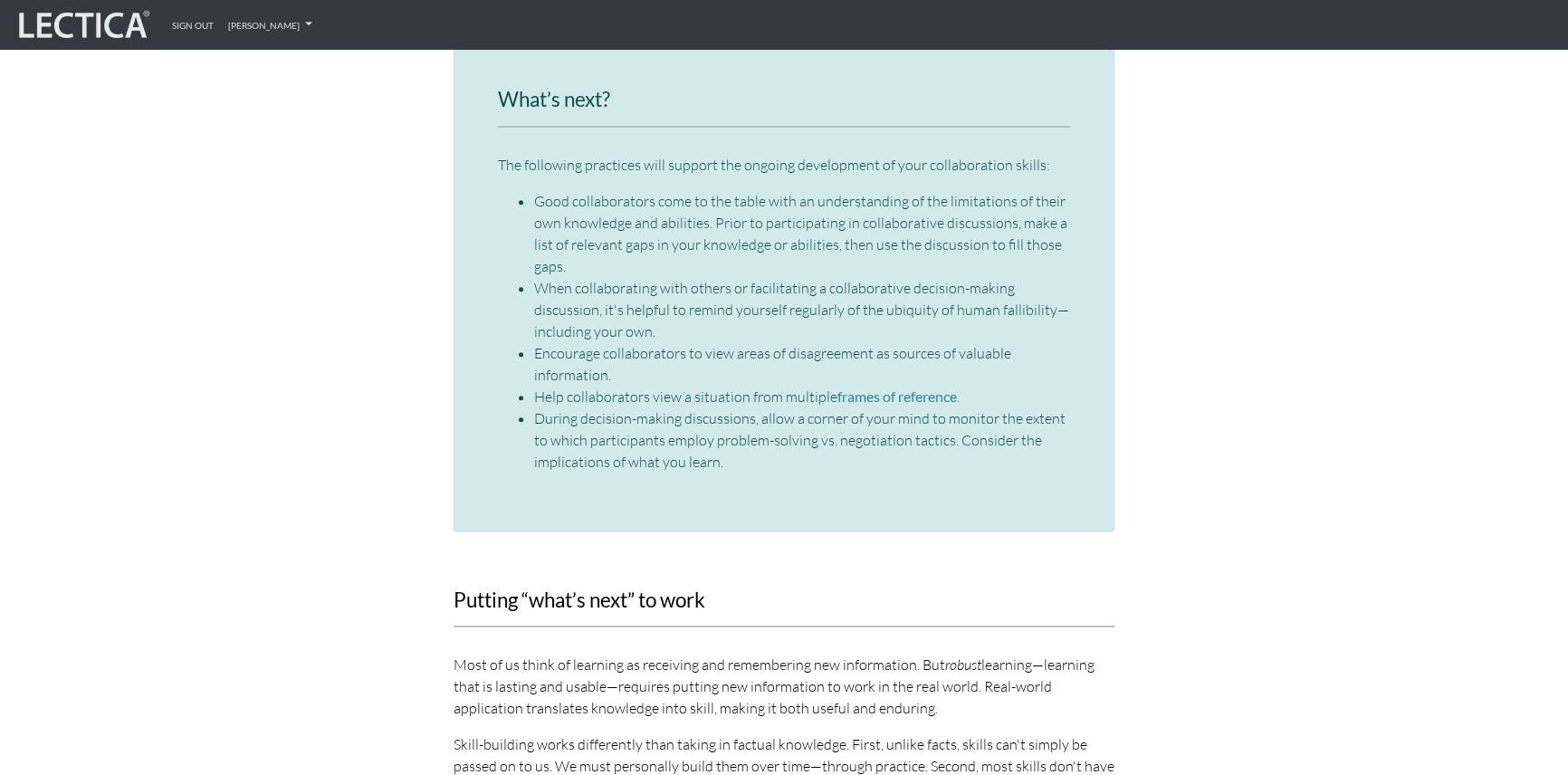 click on "Select a different Skill" at bounding box center (946, -269) 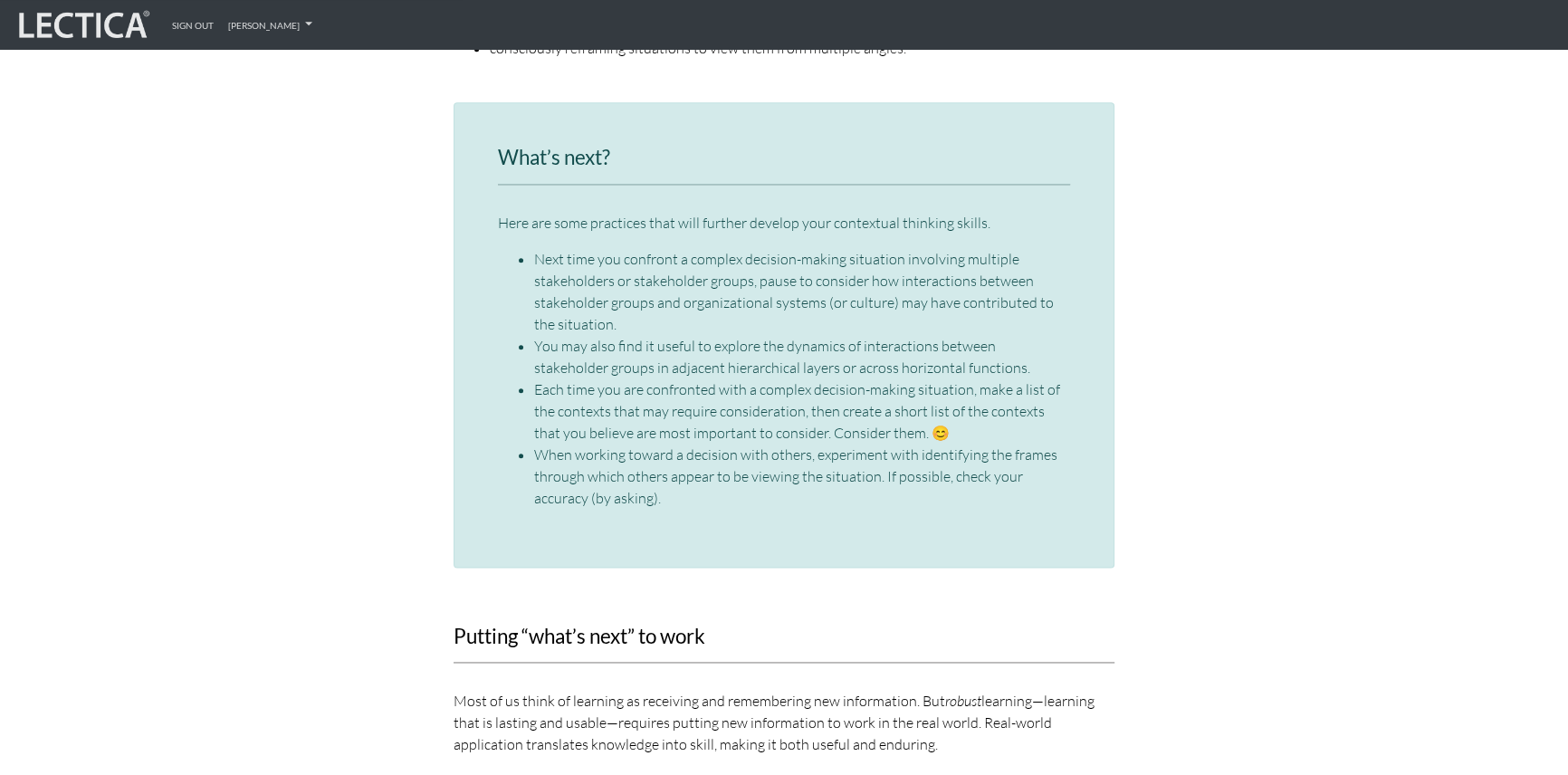 scroll, scrollTop: 2515, scrollLeft: 0, axis: vertical 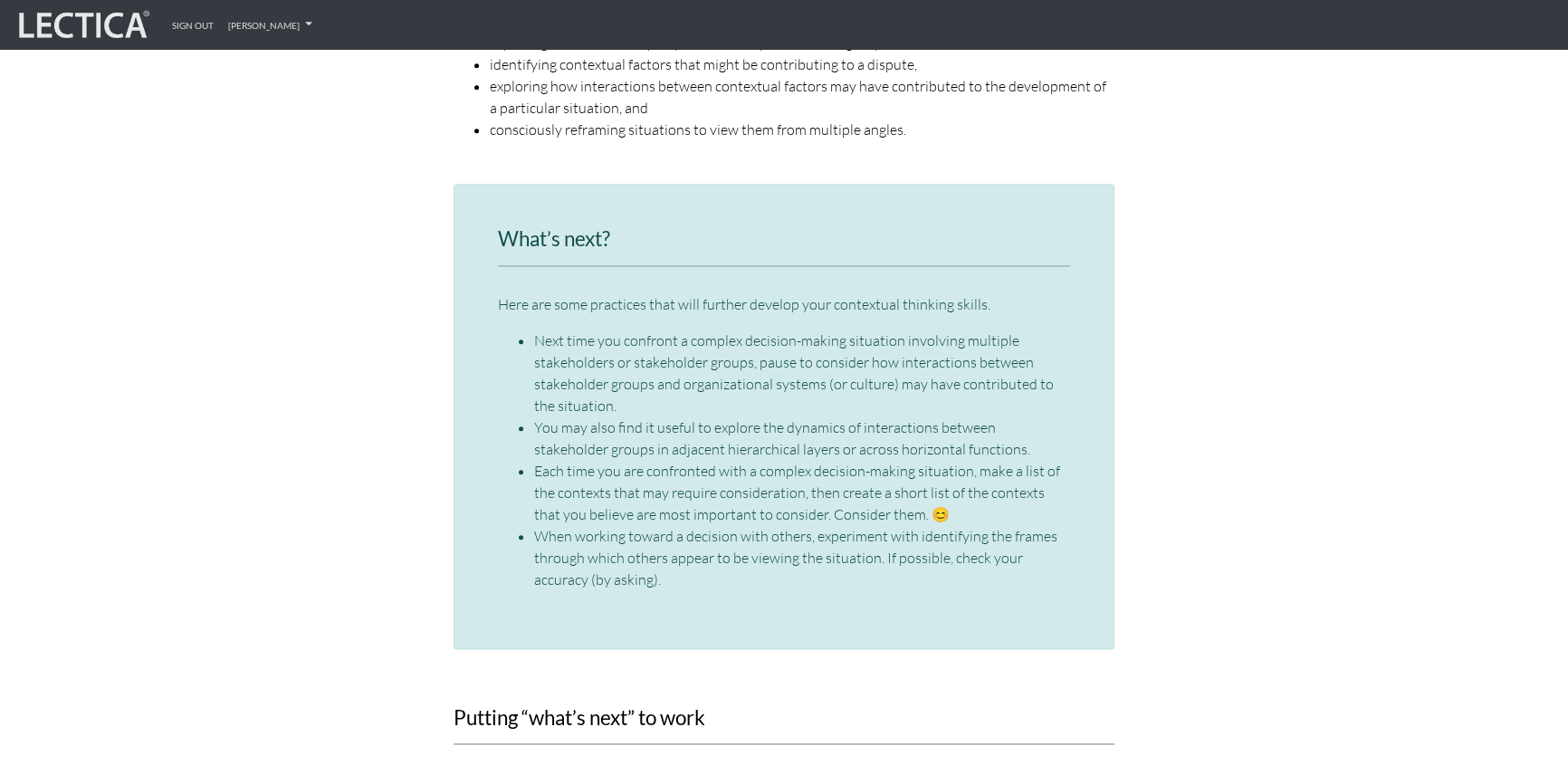 drag, startPoint x: 583, startPoint y: 244, endPoint x: 1065, endPoint y: 560, distance: 576.35059 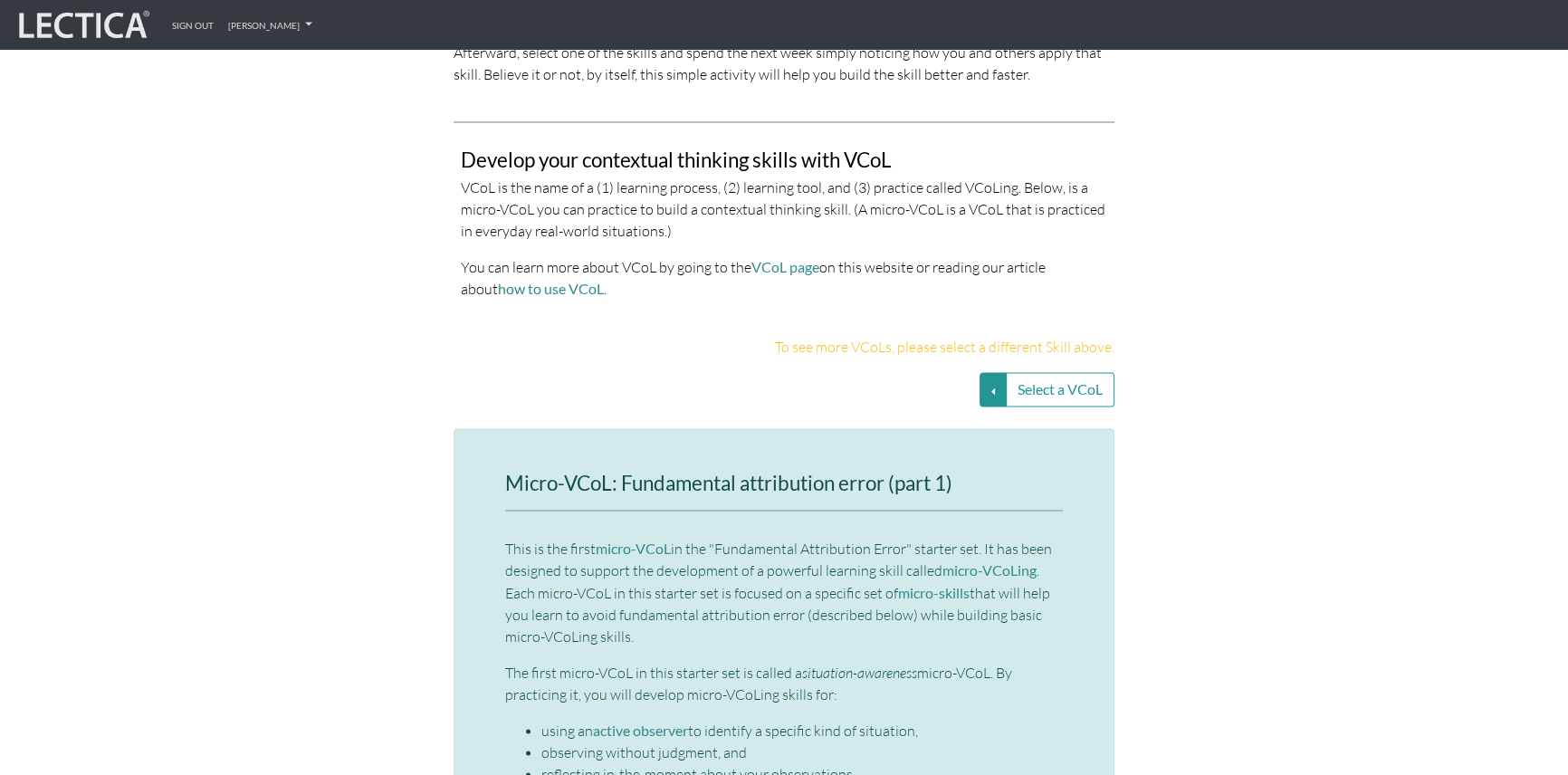 scroll, scrollTop: 3749, scrollLeft: 0, axis: vertical 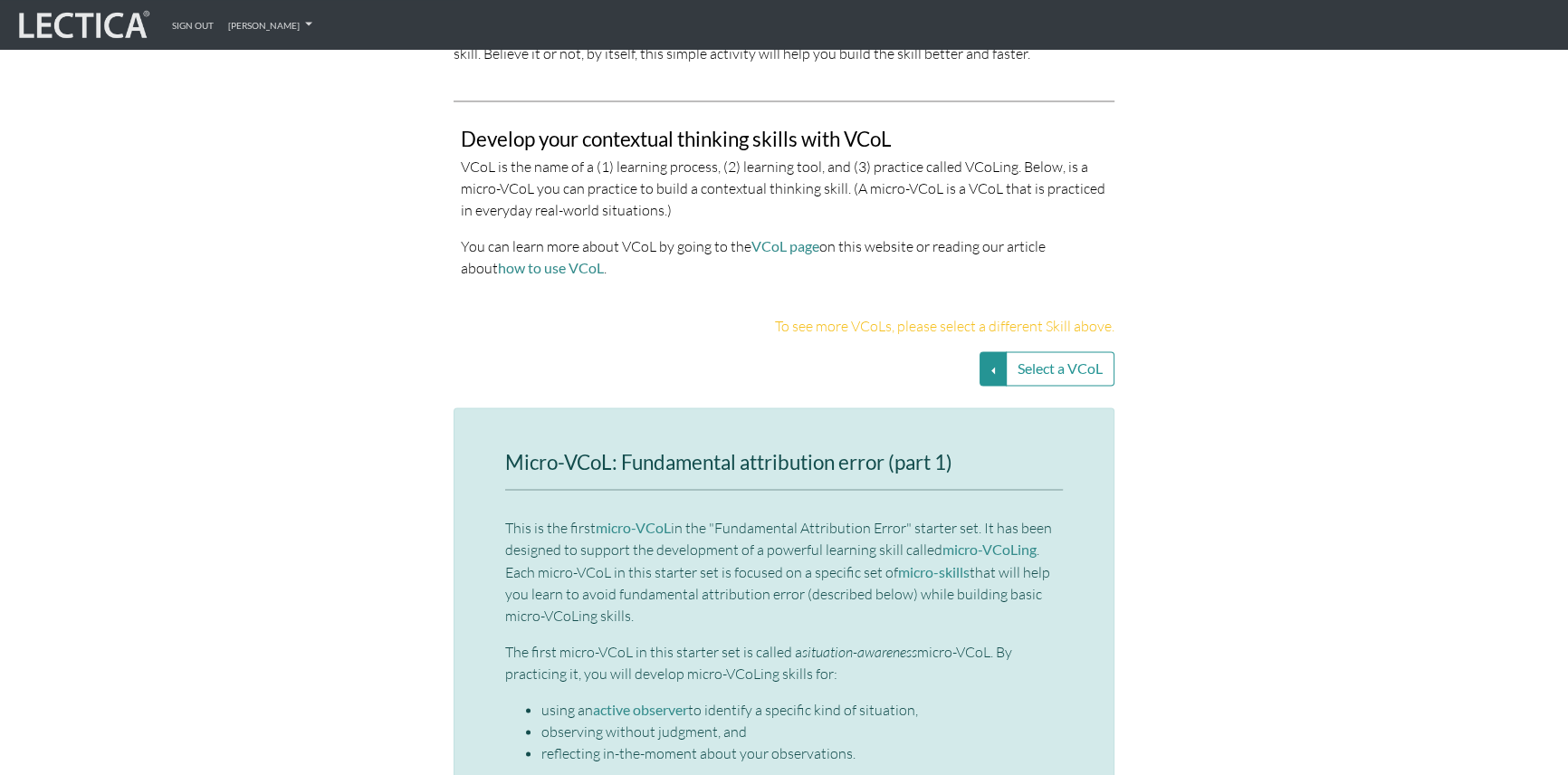 drag, startPoint x: 460, startPoint y: 384, endPoint x: 1016, endPoint y: 560, distance: 583.19122 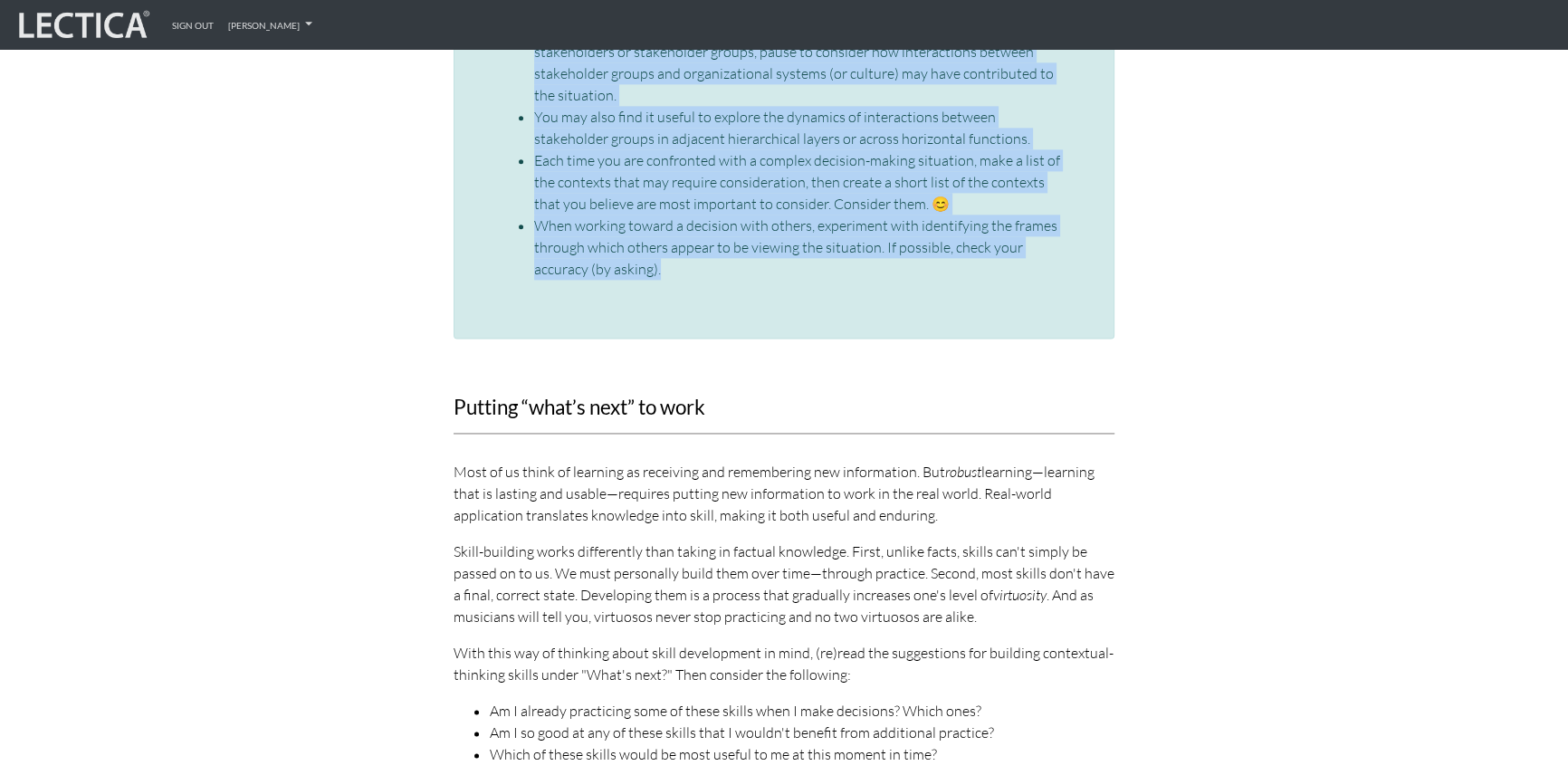 scroll, scrollTop: 2926, scrollLeft: 0, axis: vertical 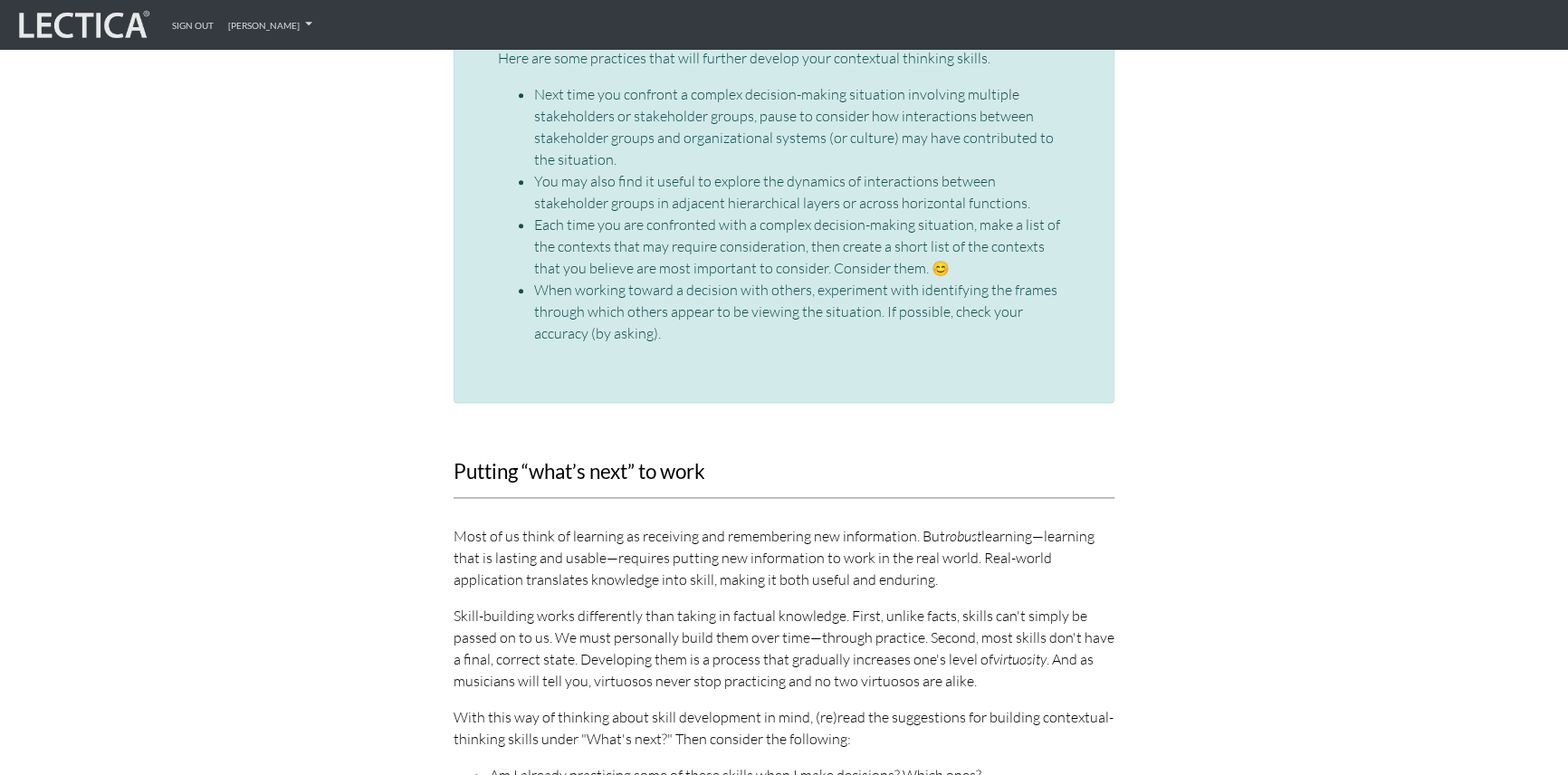 click on "Select a different Skill   VUCA—Collaborative capacity VUCA—Contextual thinking VUCA—Decision-making process VUCA—Perspective coordination   Select a different Skill" at bounding box center [784, -376] 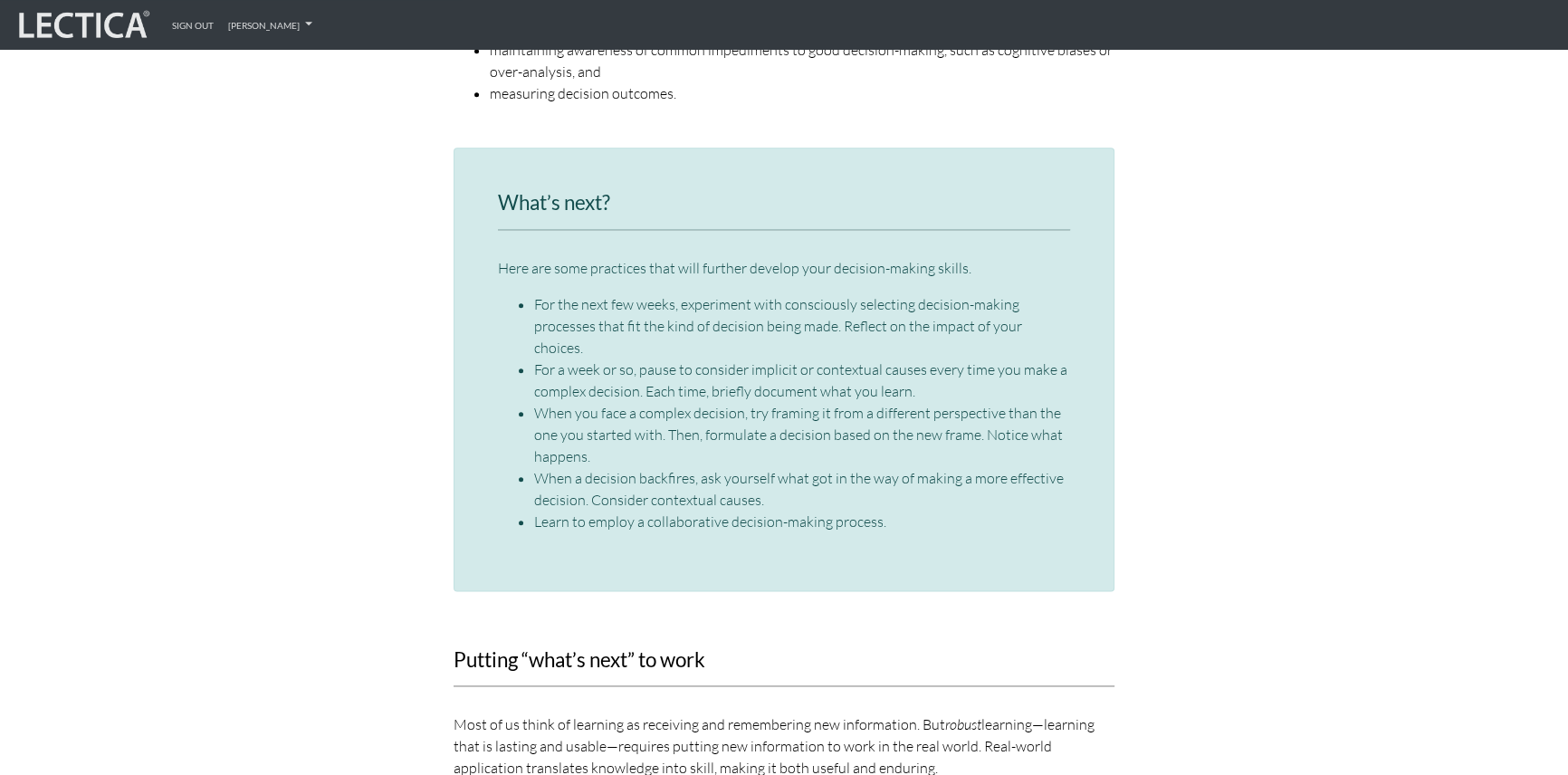 scroll, scrollTop: 2515, scrollLeft: 0, axis: vertical 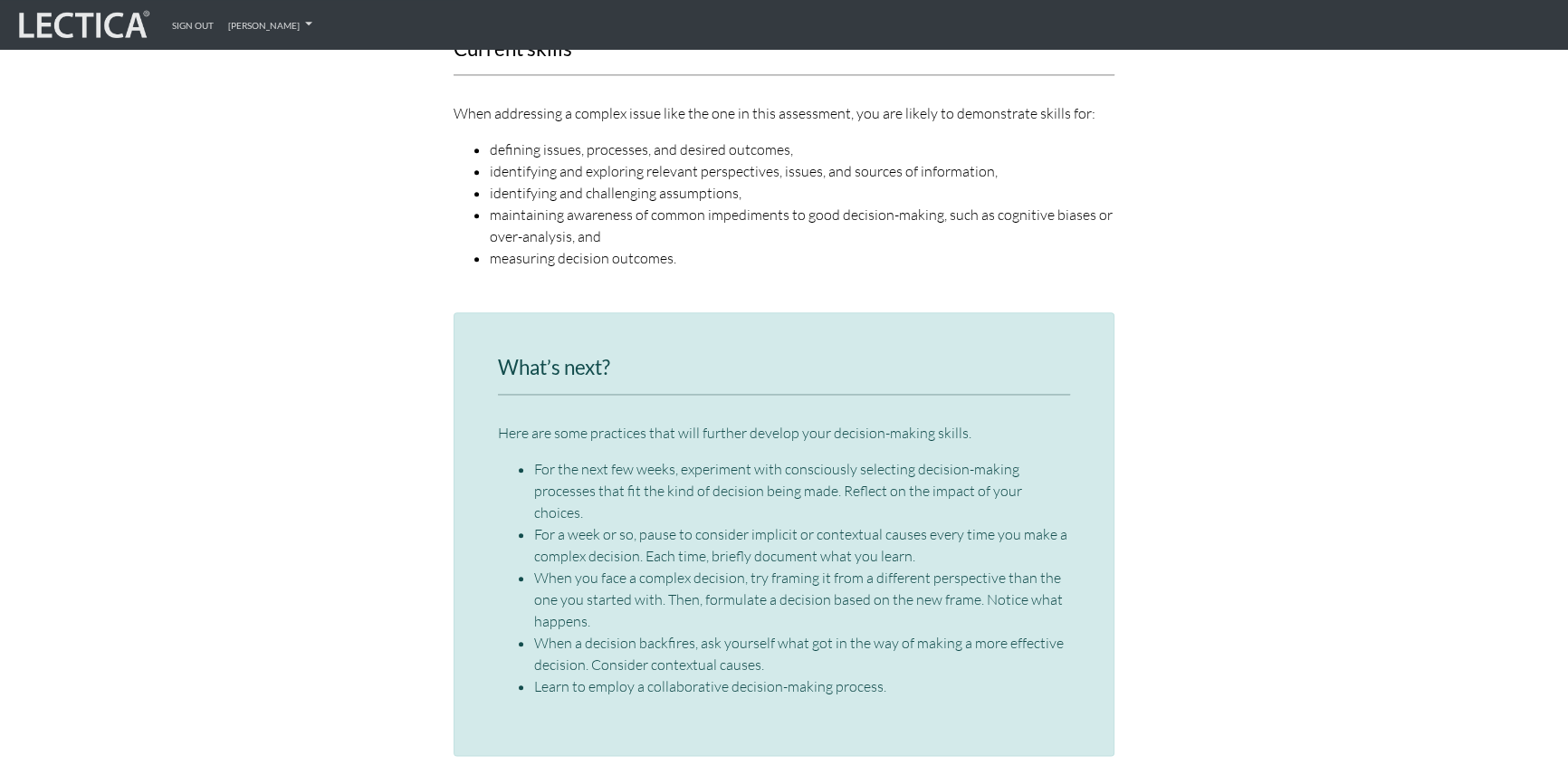 drag, startPoint x: 544, startPoint y: 253, endPoint x: 607, endPoint y: 607, distance: 359.56223 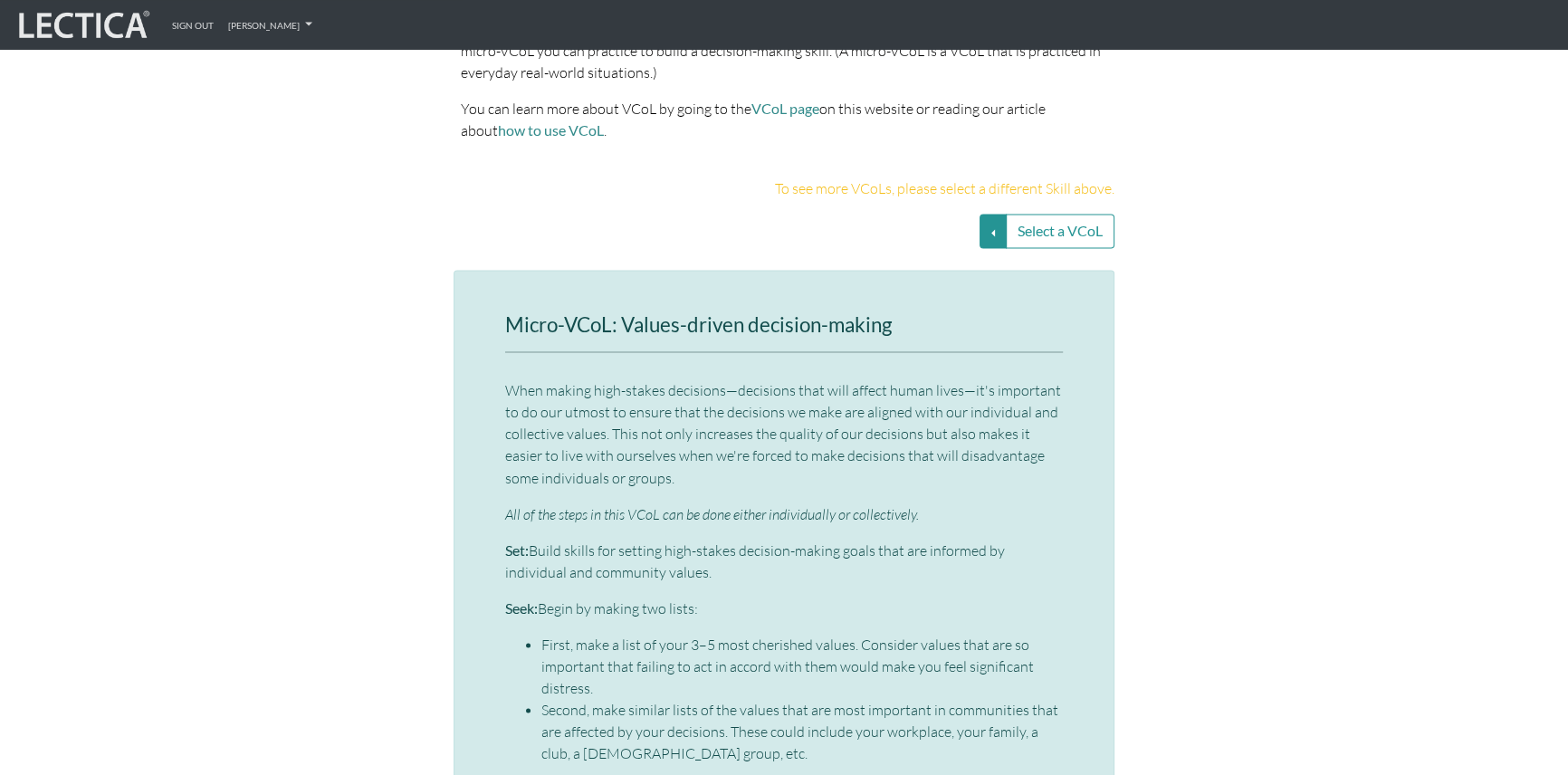 scroll, scrollTop: 3914, scrollLeft: 0, axis: vertical 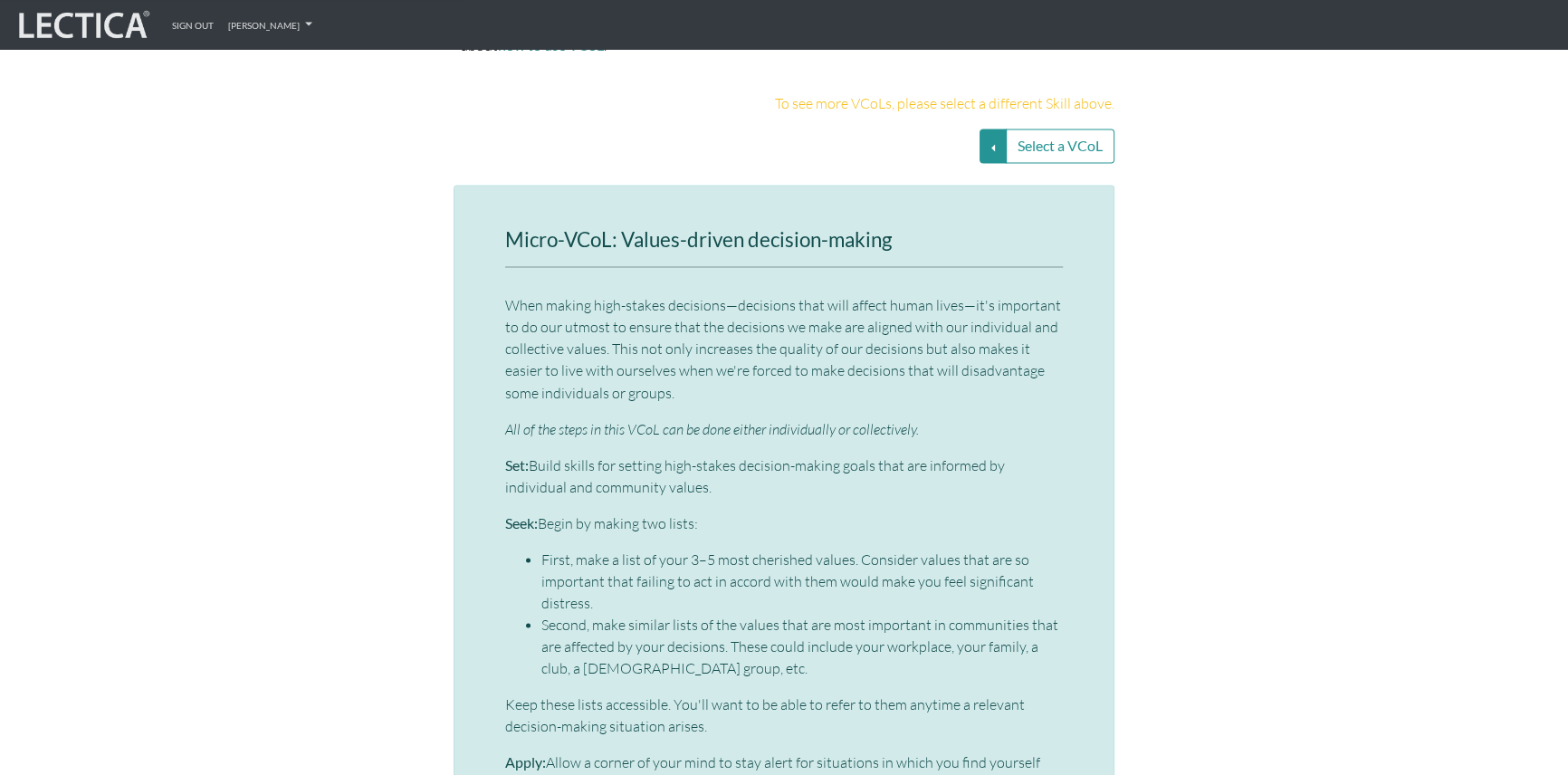 drag, startPoint x: 452, startPoint y: 431, endPoint x: 1046, endPoint y: 265, distance: 616.759 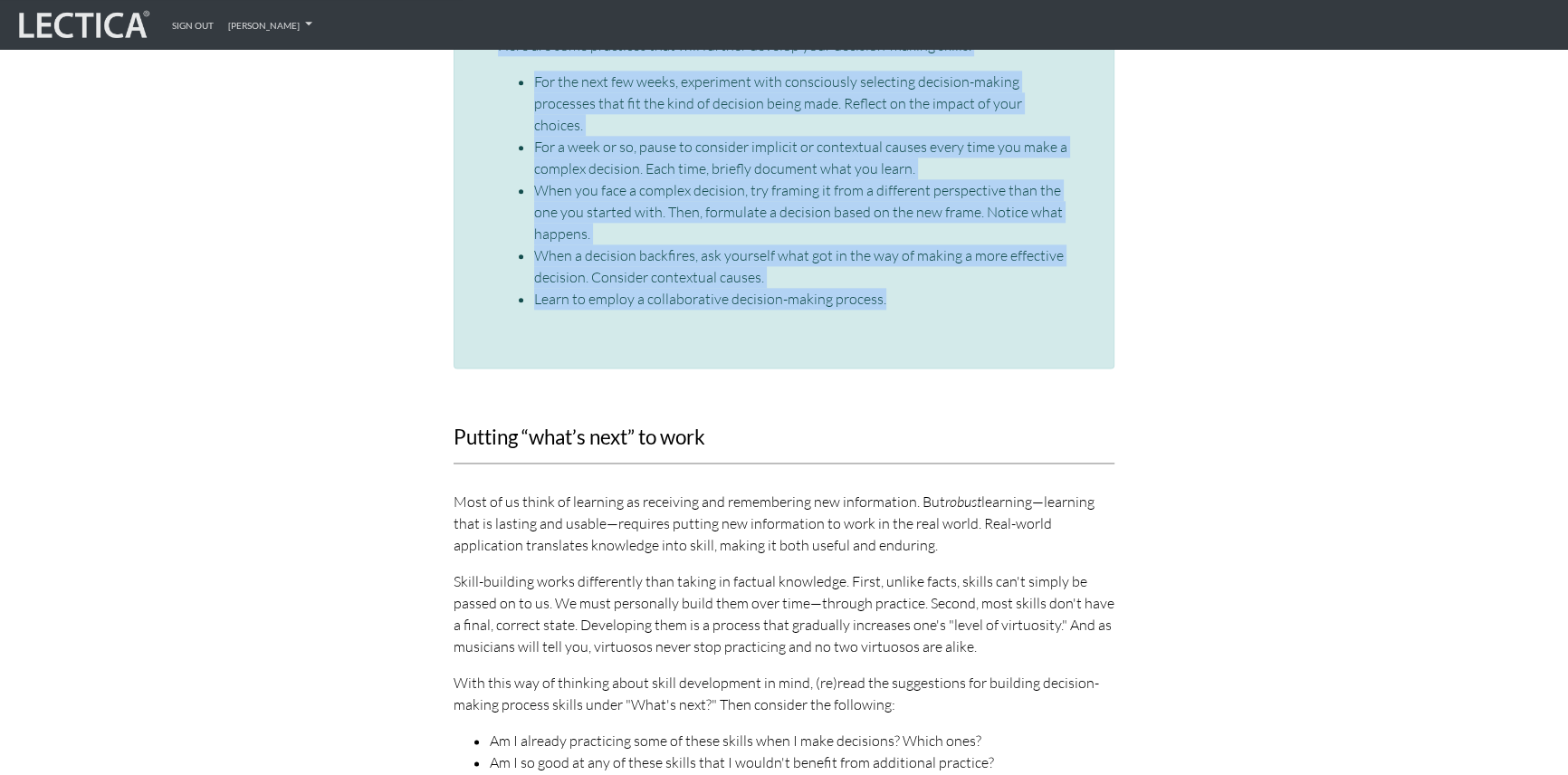 scroll, scrollTop: 2844, scrollLeft: 0, axis: vertical 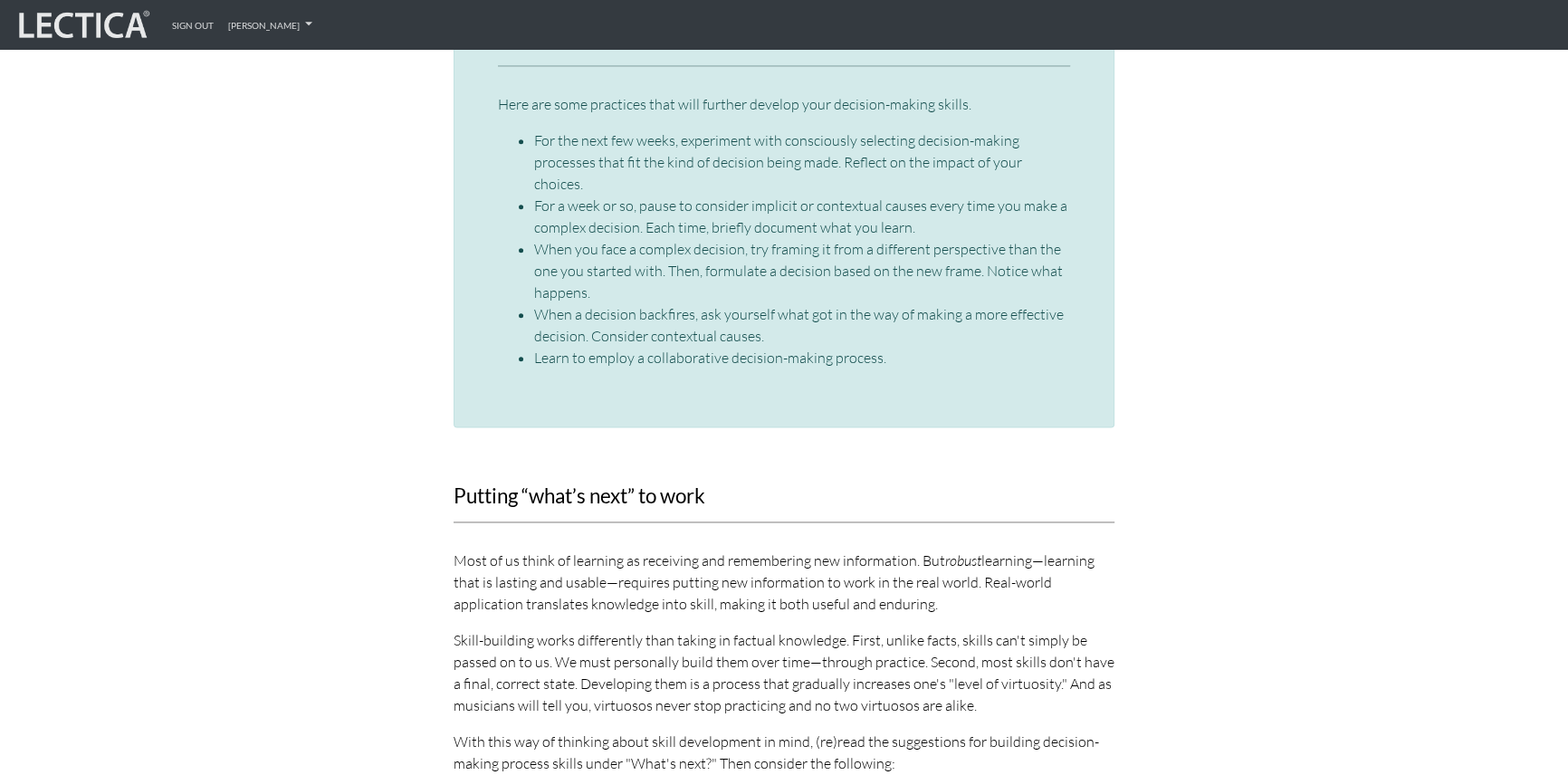 click on "Select a different Skill   VUCA—Collaborative capacity VUCA—Contextual thinking VUCA—Decision-making process VUCA—Perspective coordination   Select a different Skill" at bounding box center [784, -351] 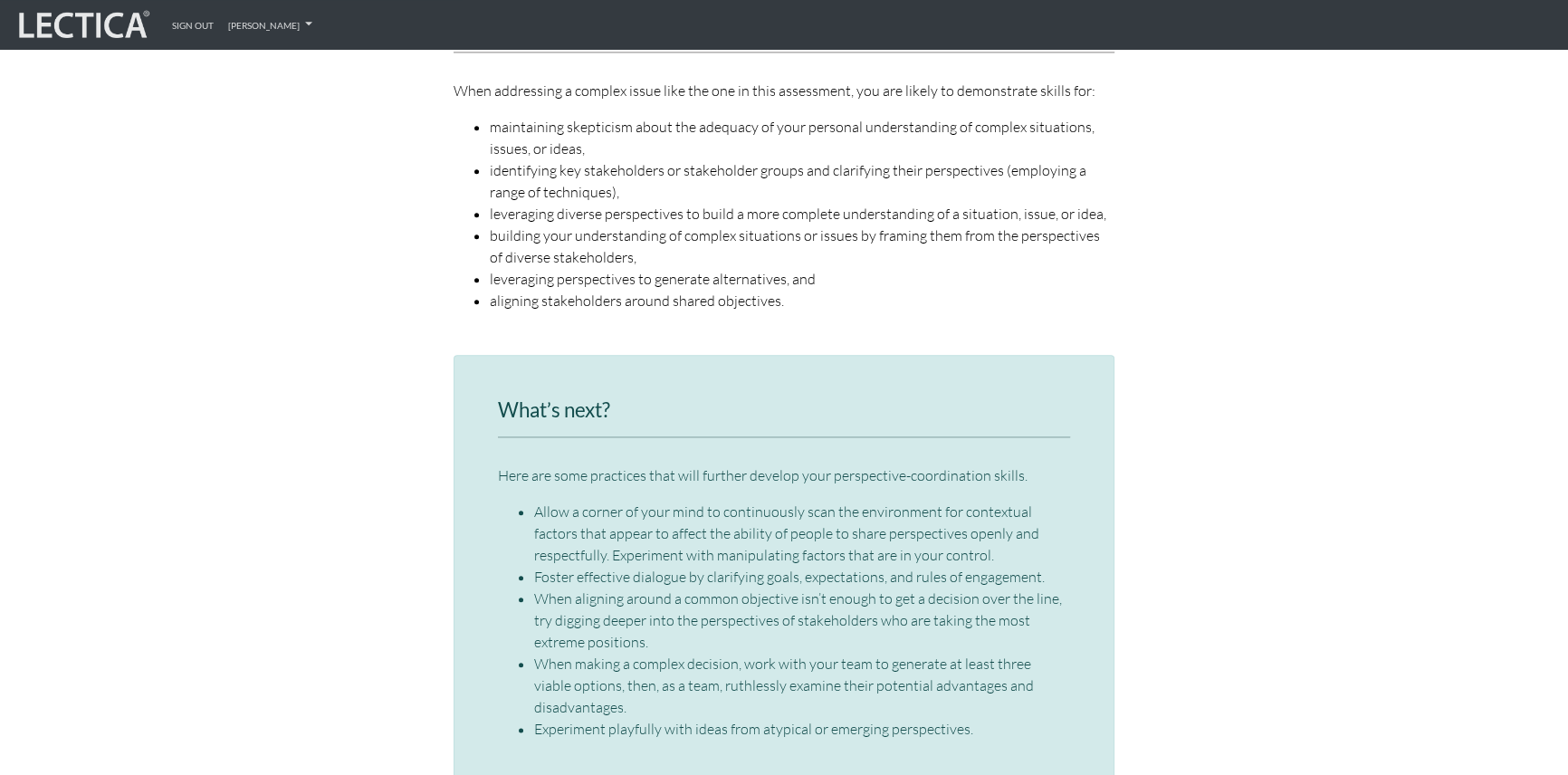 scroll, scrollTop: 2515, scrollLeft: 0, axis: vertical 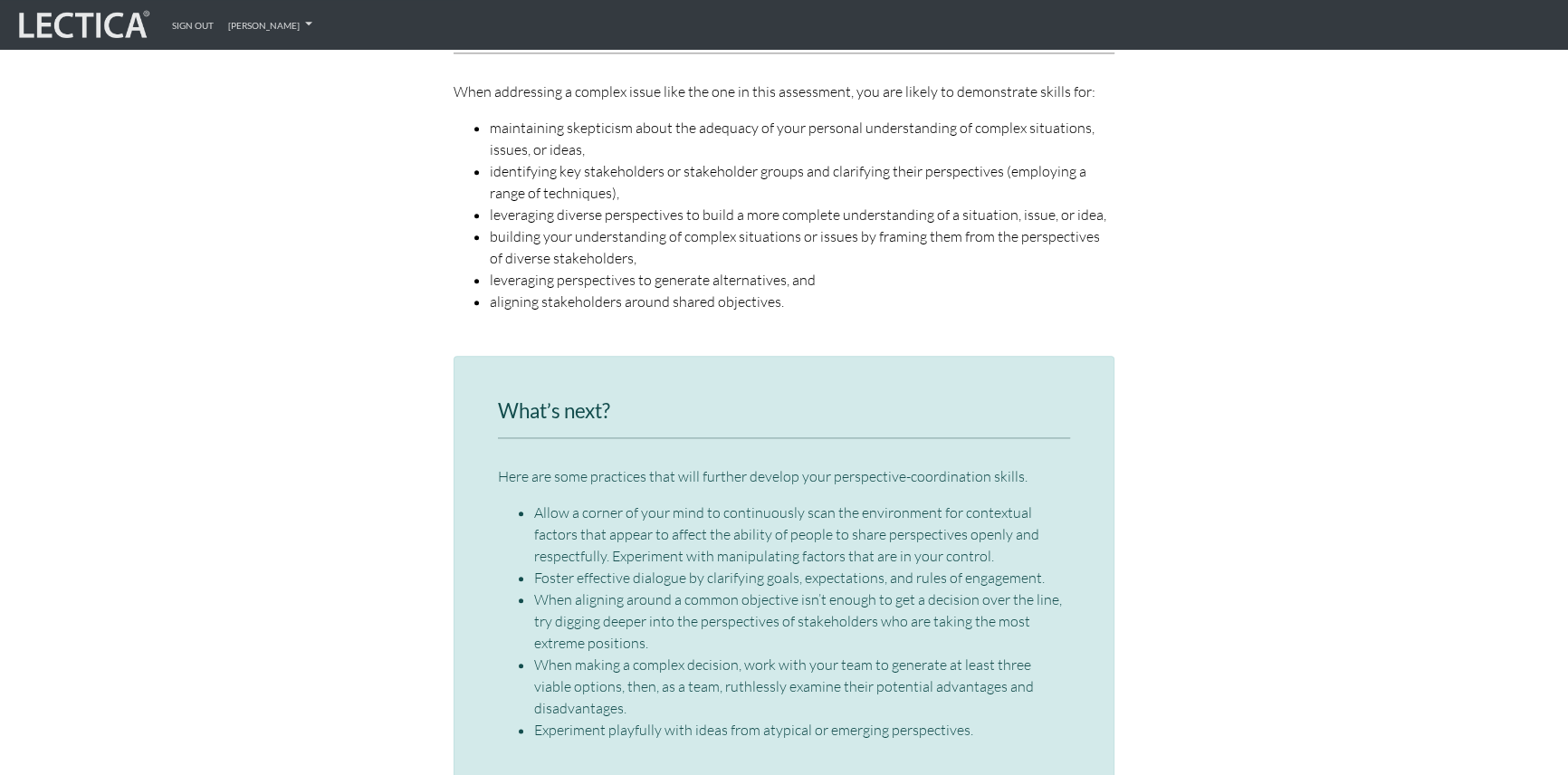 drag, startPoint x: 538, startPoint y: 252, endPoint x: 1094, endPoint y: 553, distance: 632.2476 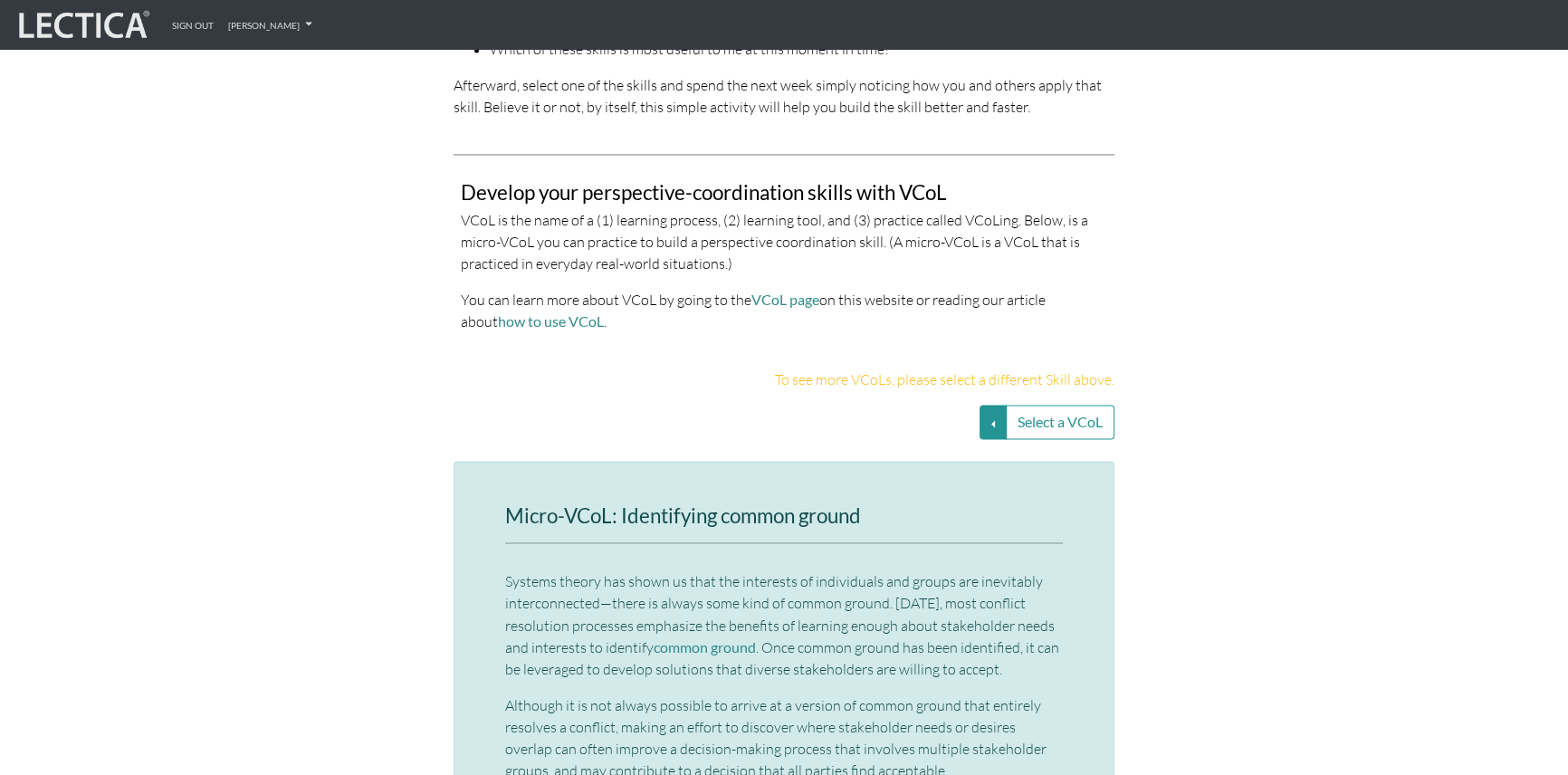 scroll, scrollTop: 3832, scrollLeft: 0, axis: vertical 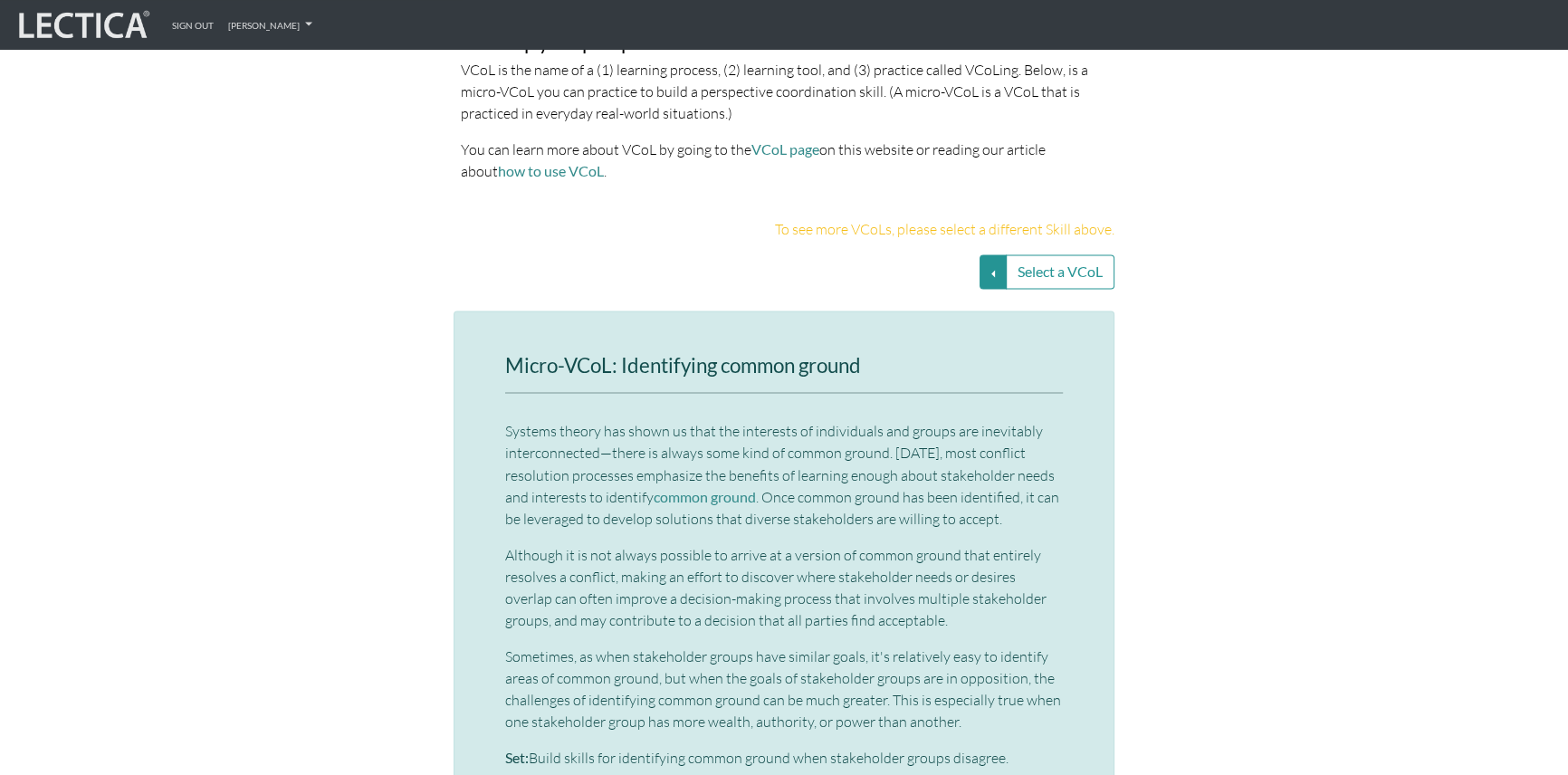 drag, startPoint x: 459, startPoint y: 368, endPoint x: 695, endPoint y: 417, distance: 241.03319 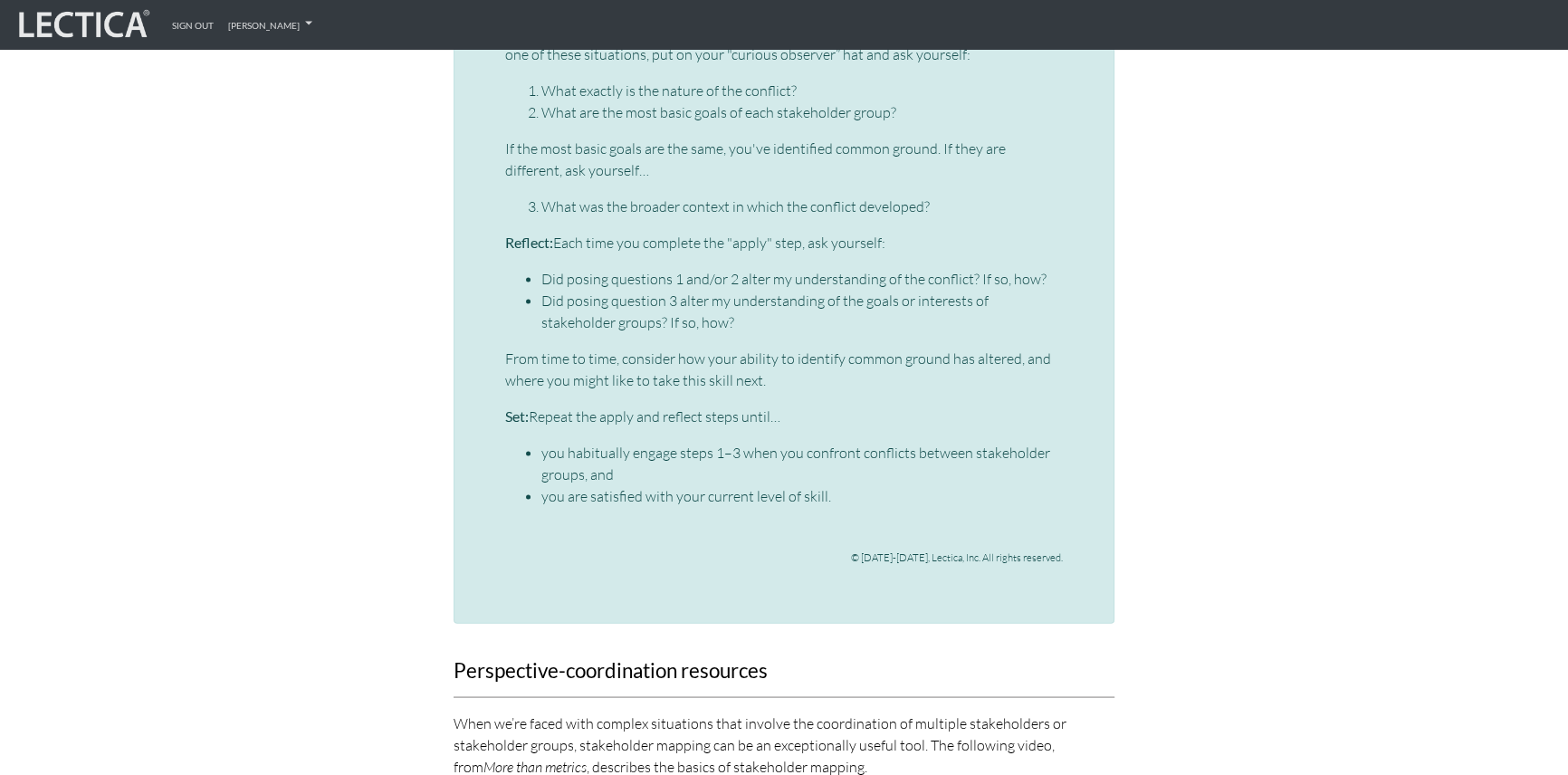 scroll, scrollTop: 4819, scrollLeft: 0, axis: vertical 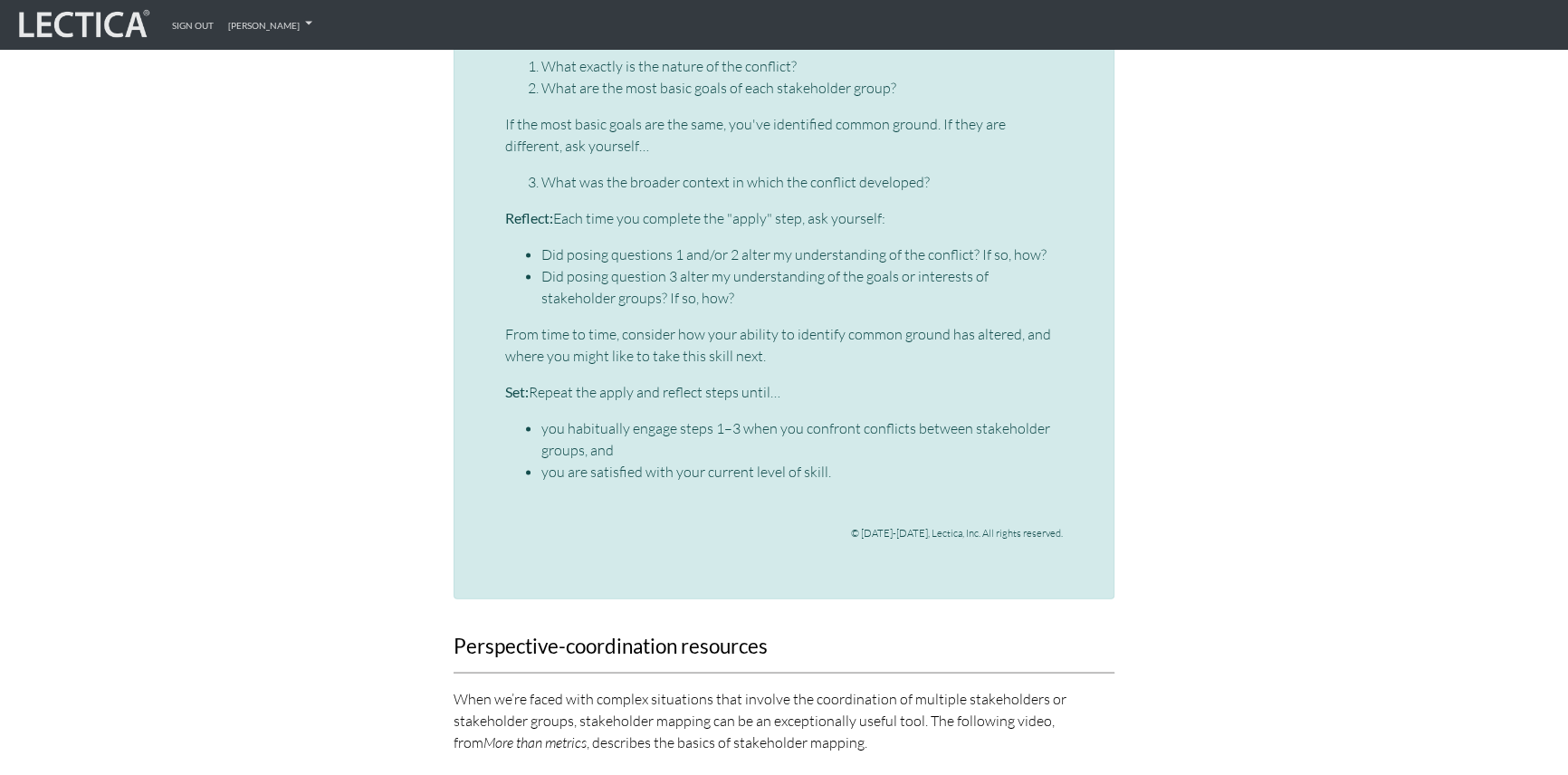 drag, startPoint x: 456, startPoint y: 340, endPoint x: 834, endPoint y: 499, distance: 410.07926 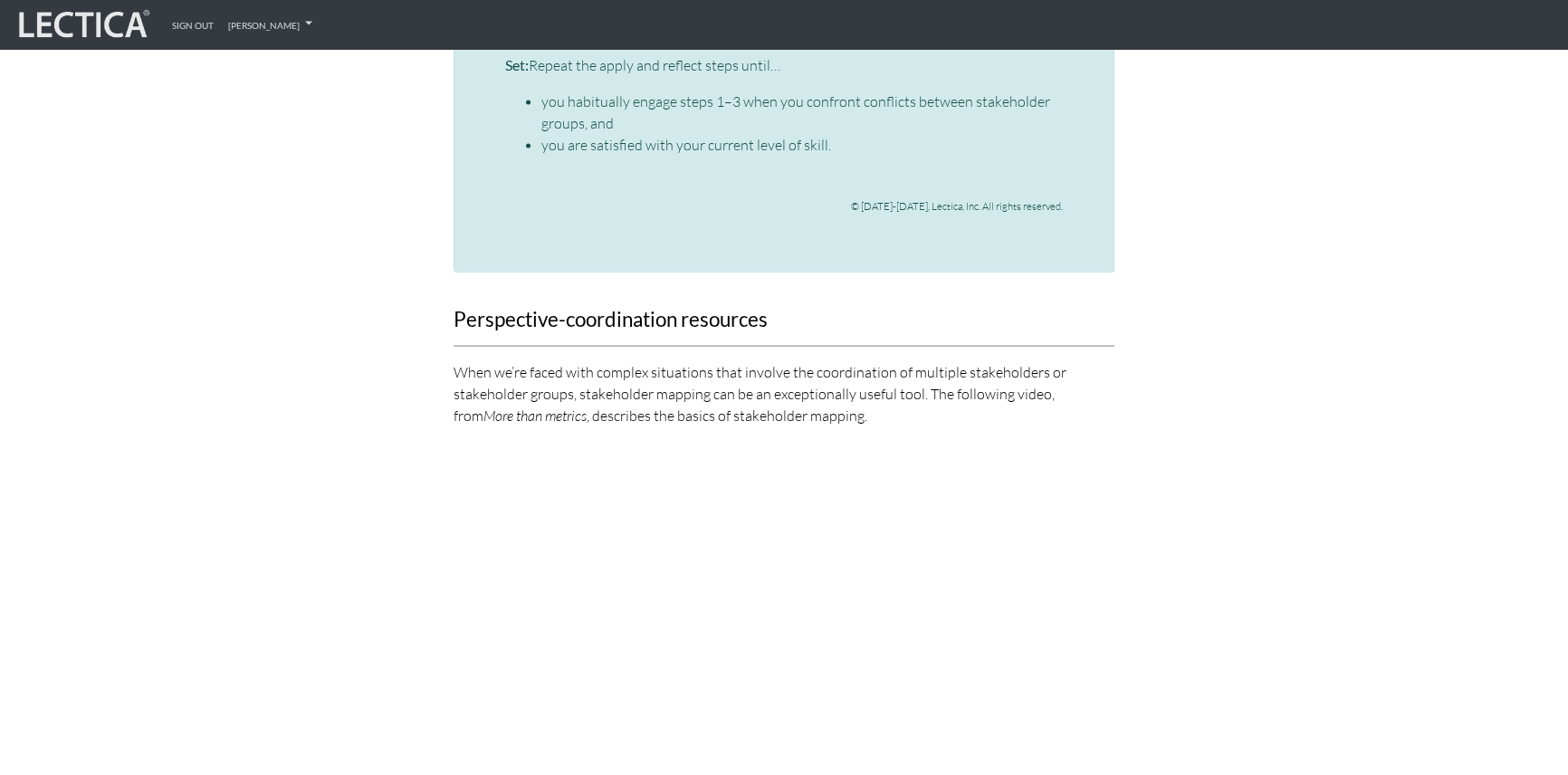 scroll, scrollTop: 5149, scrollLeft: 0, axis: vertical 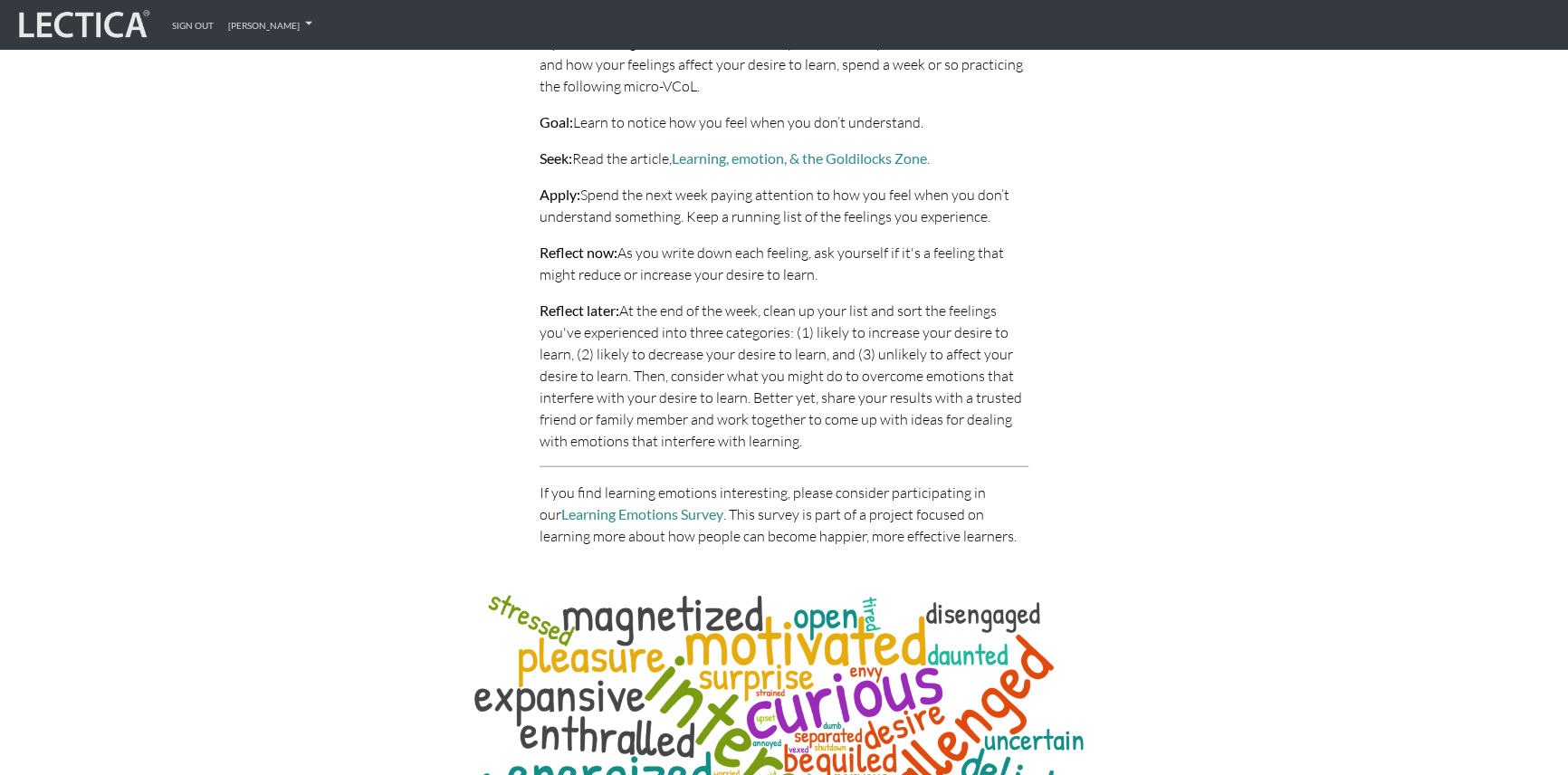 drag, startPoint x: 521, startPoint y: 407, endPoint x: 923, endPoint y: 361, distance: 404.62328 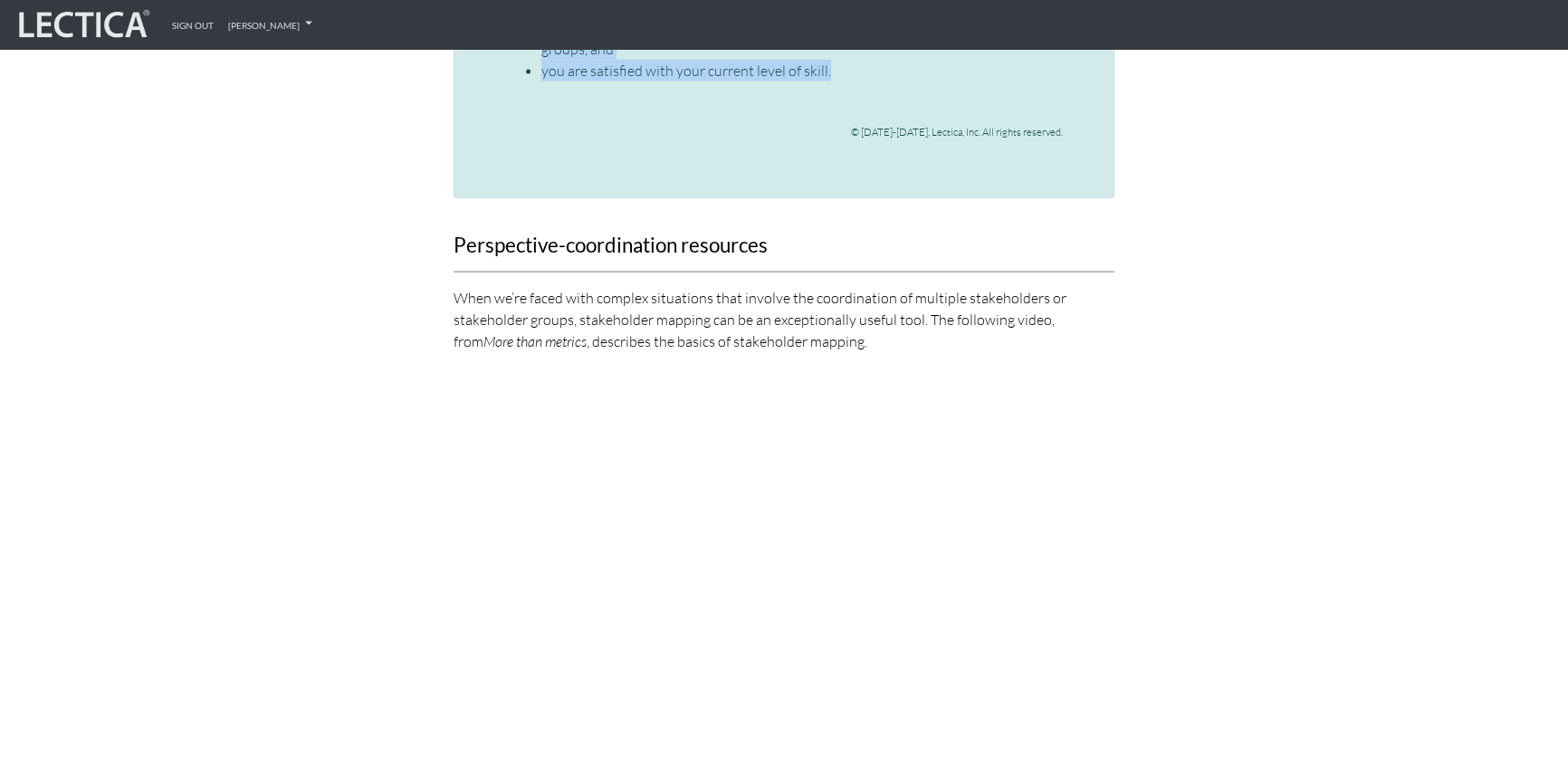 scroll, scrollTop: 4984, scrollLeft: 0, axis: vertical 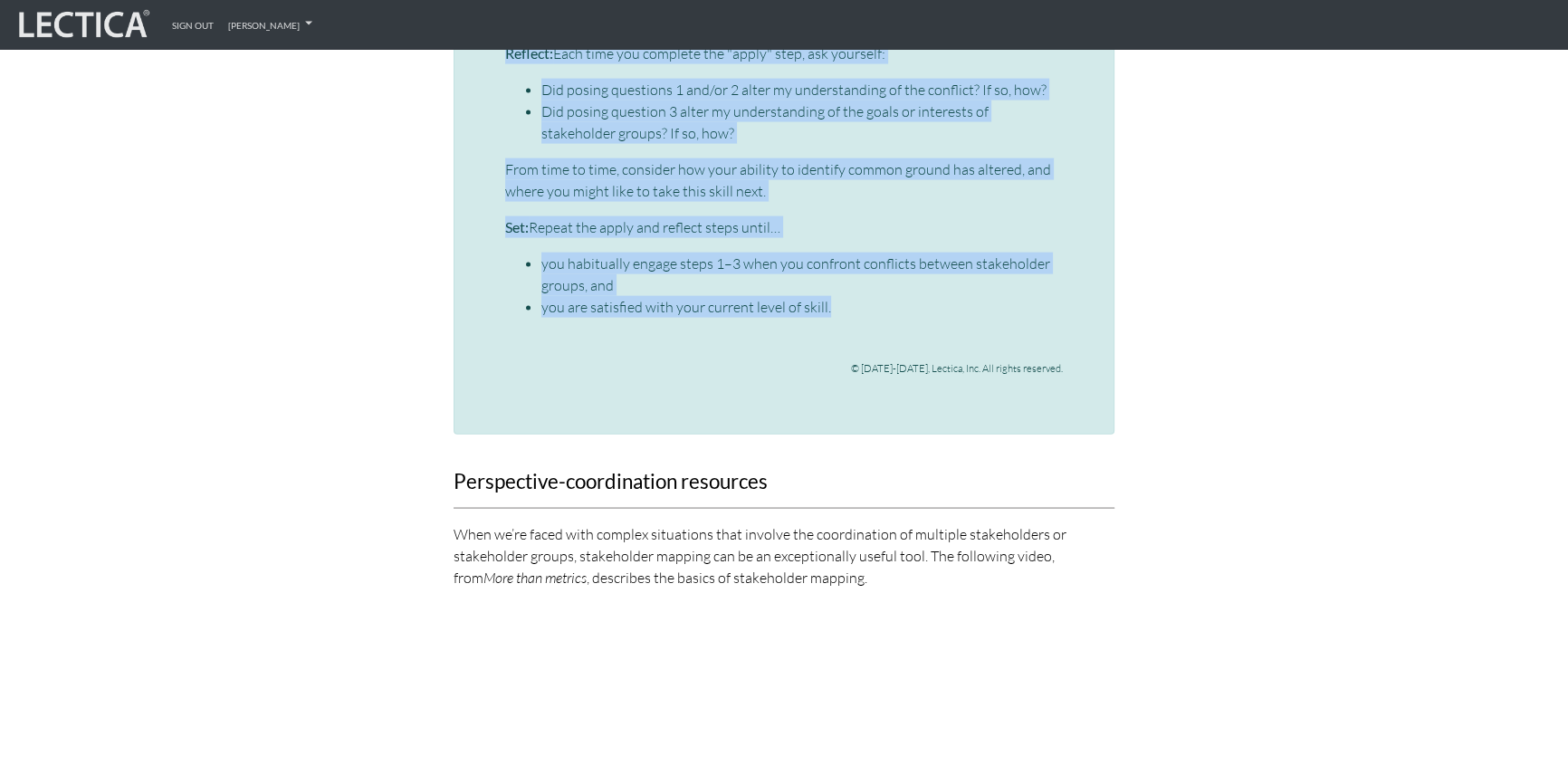 click on "Select a VCoL" at bounding box center (993, -881) 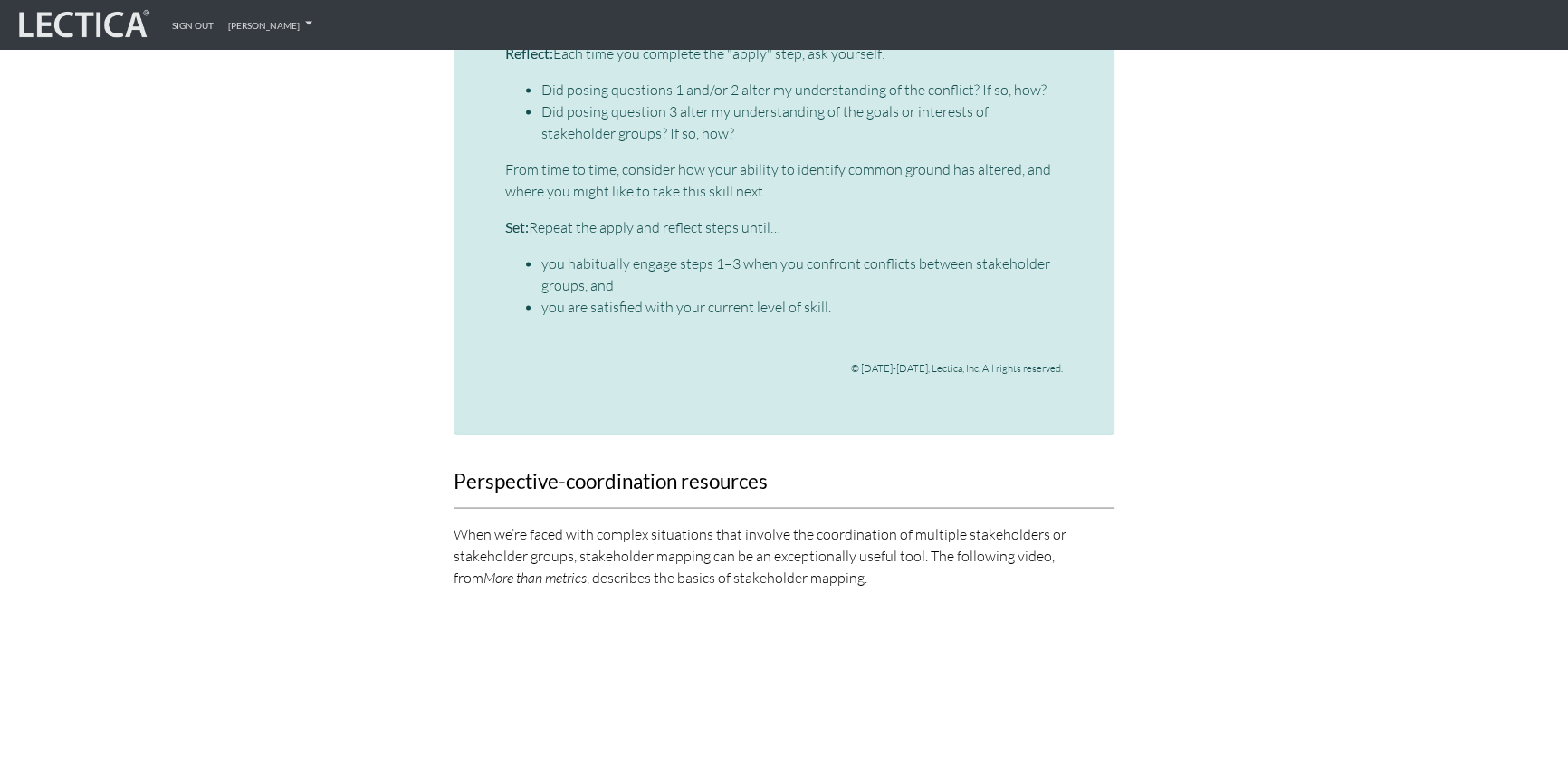click on "Anticipating stakeholder reactions" at bounding box center [803, -854] 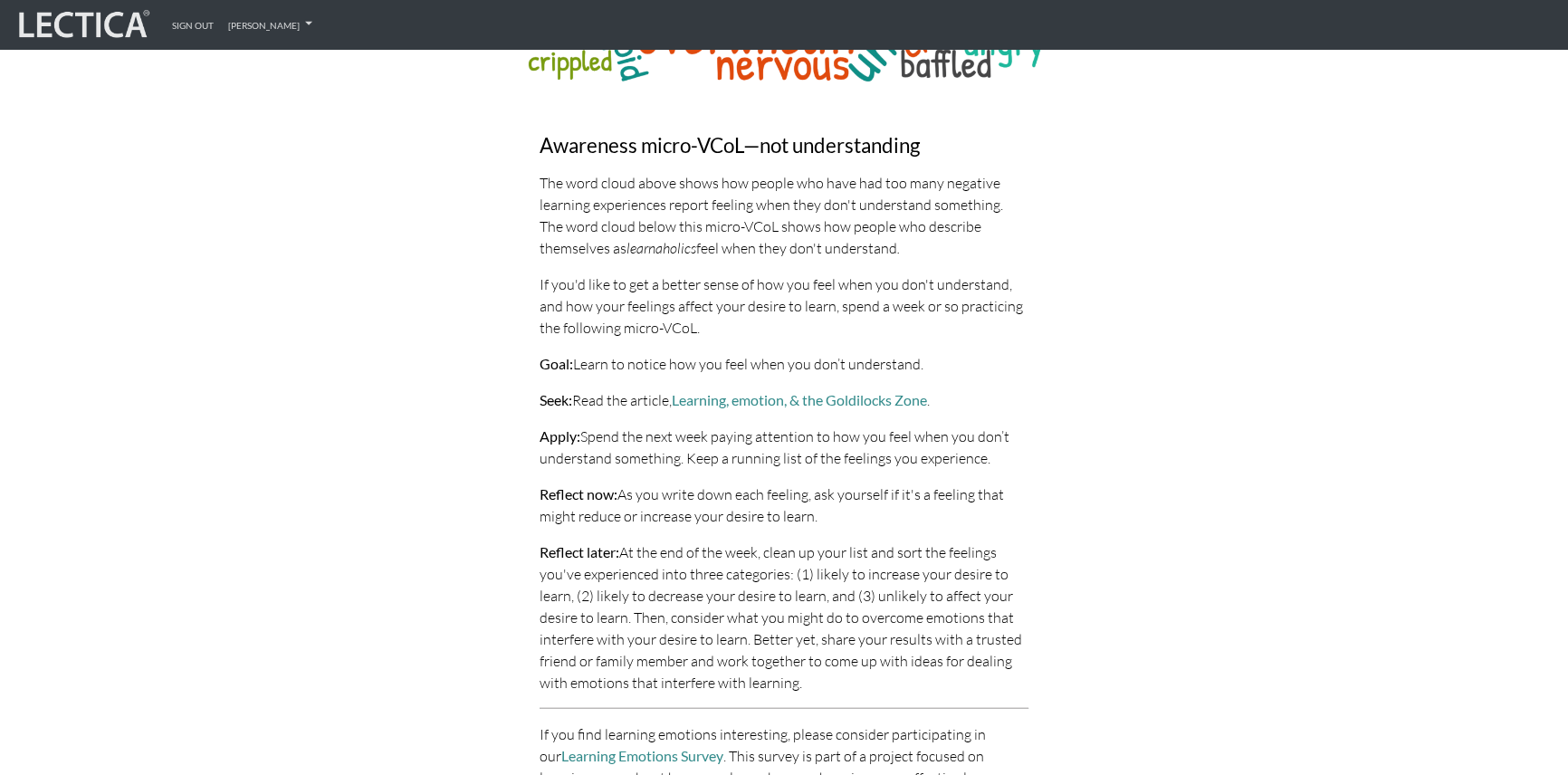scroll, scrollTop: 6383, scrollLeft: 0, axis: vertical 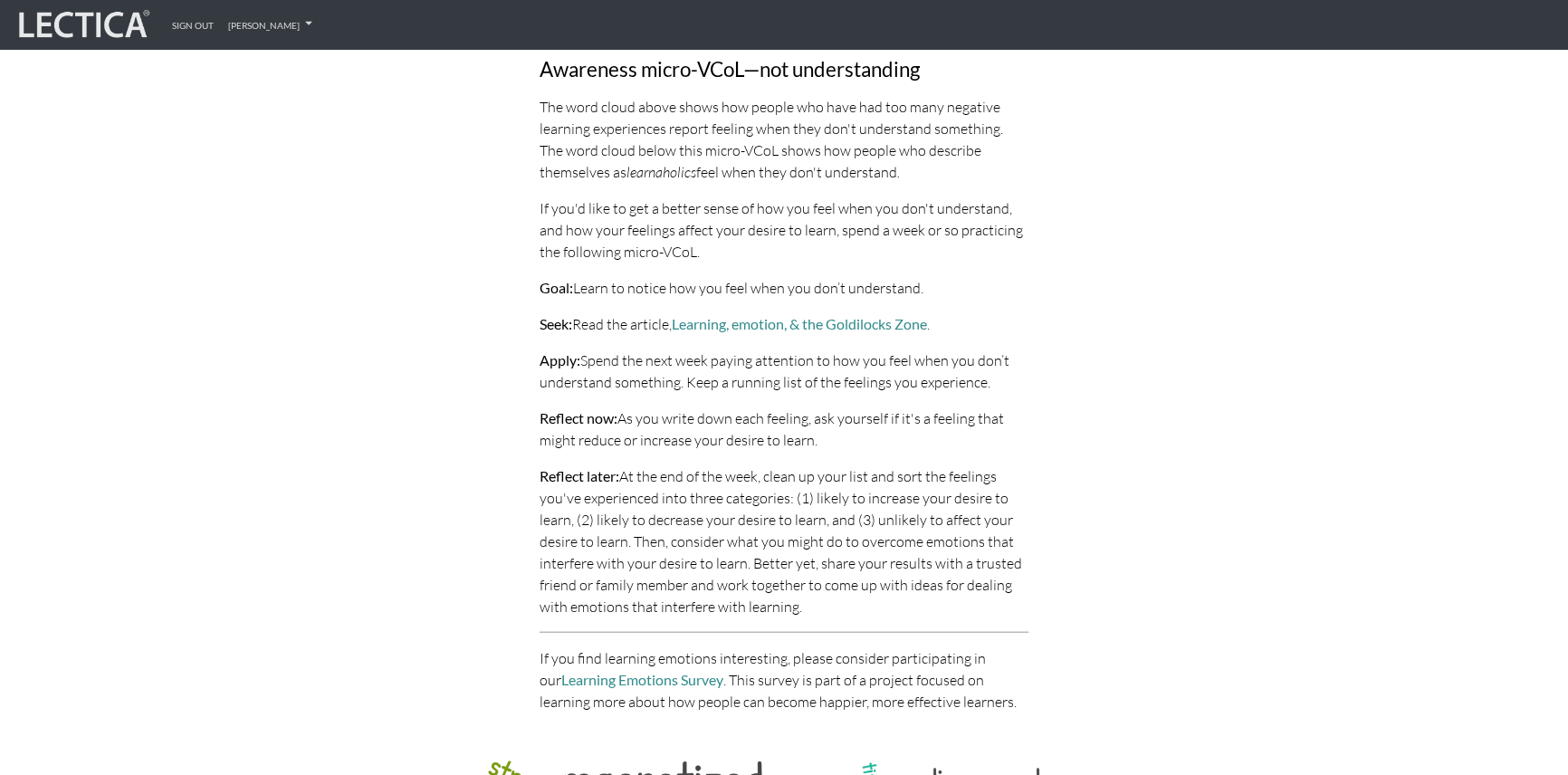 drag, startPoint x: 512, startPoint y: 572, endPoint x: 729, endPoint y: 424, distance: 262.66519 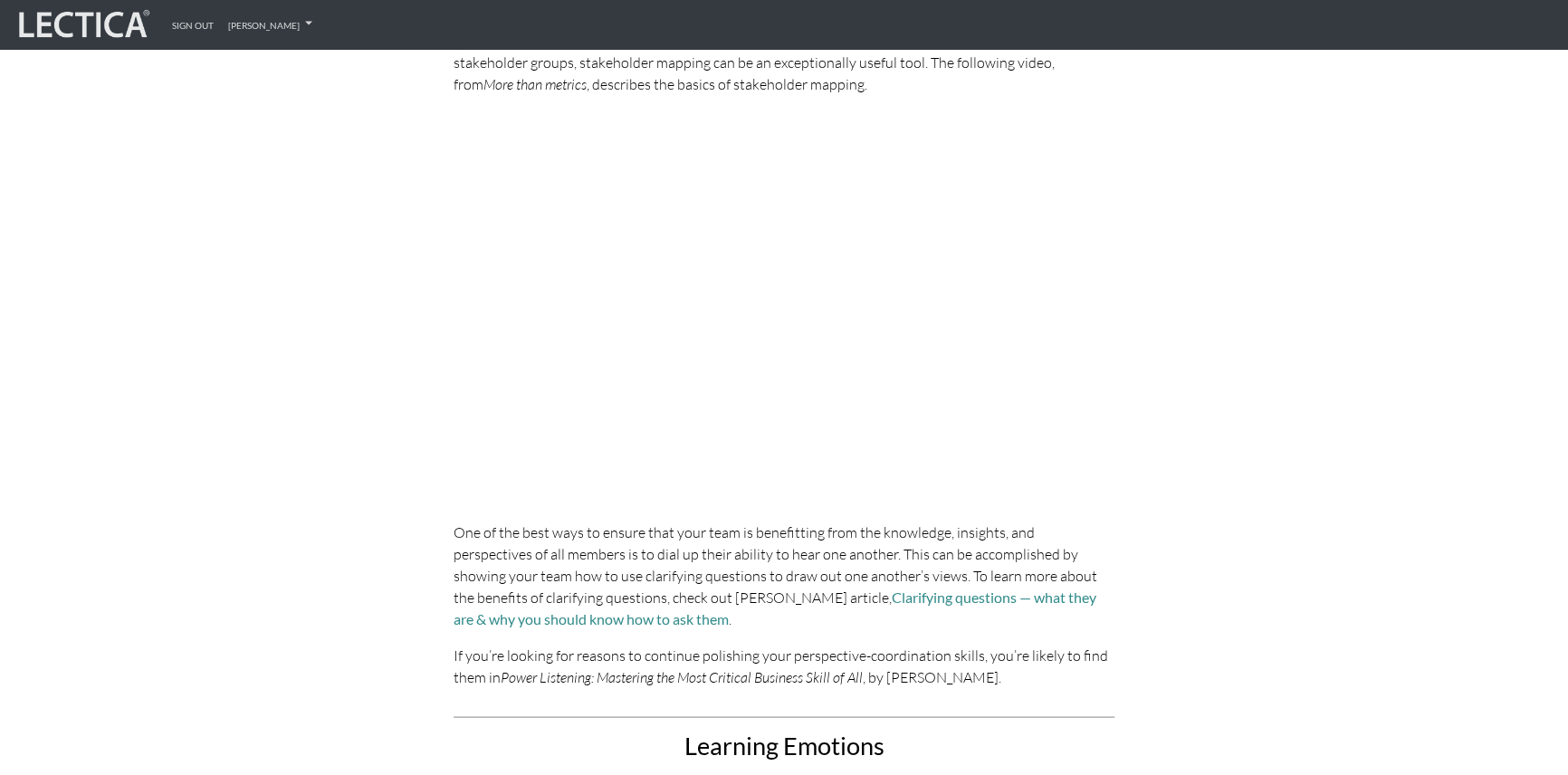 scroll, scrollTop: 4819, scrollLeft: 0, axis: vertical 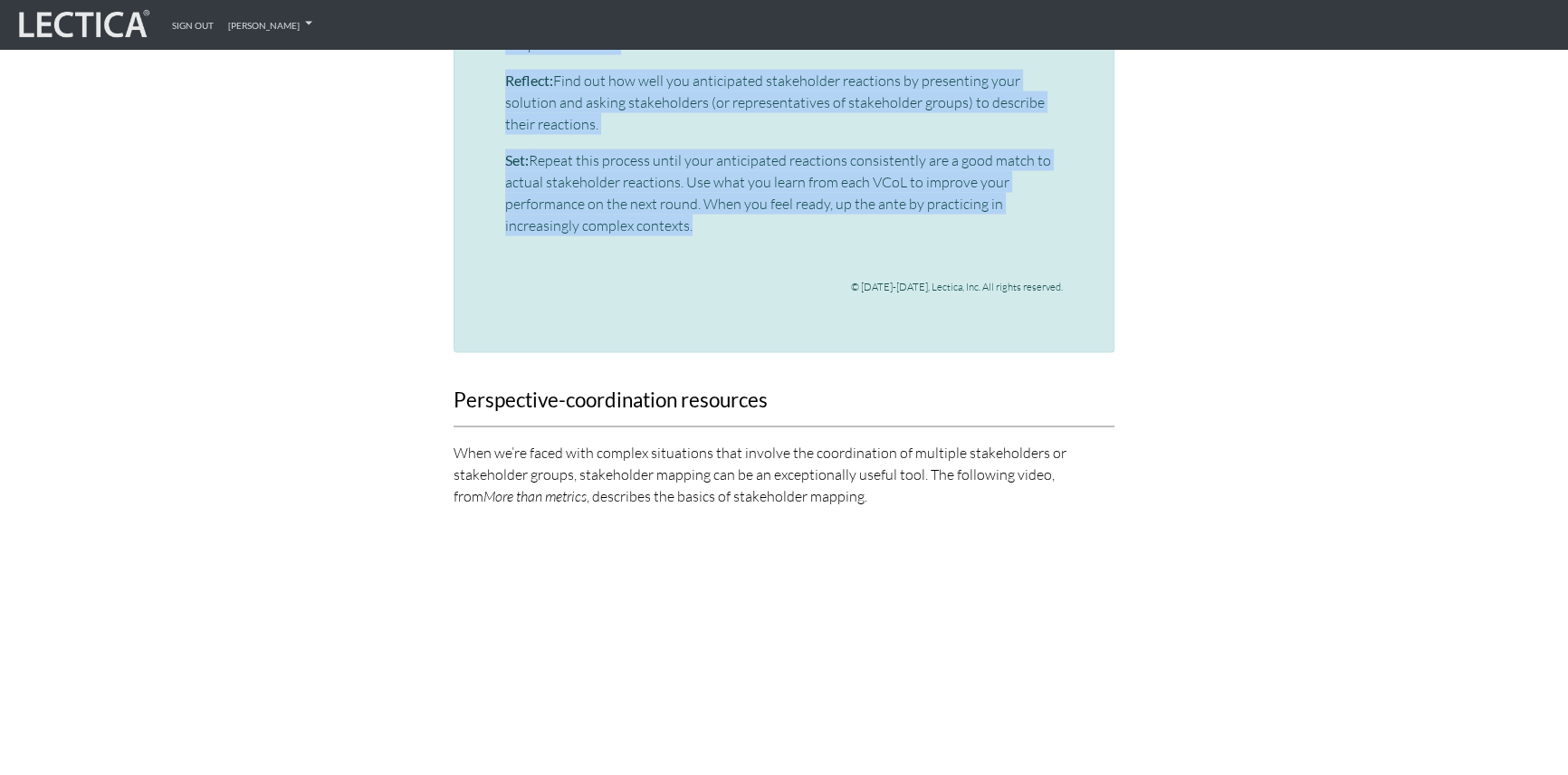 click on "Select a VCoL" at bounding box center (993, -716) 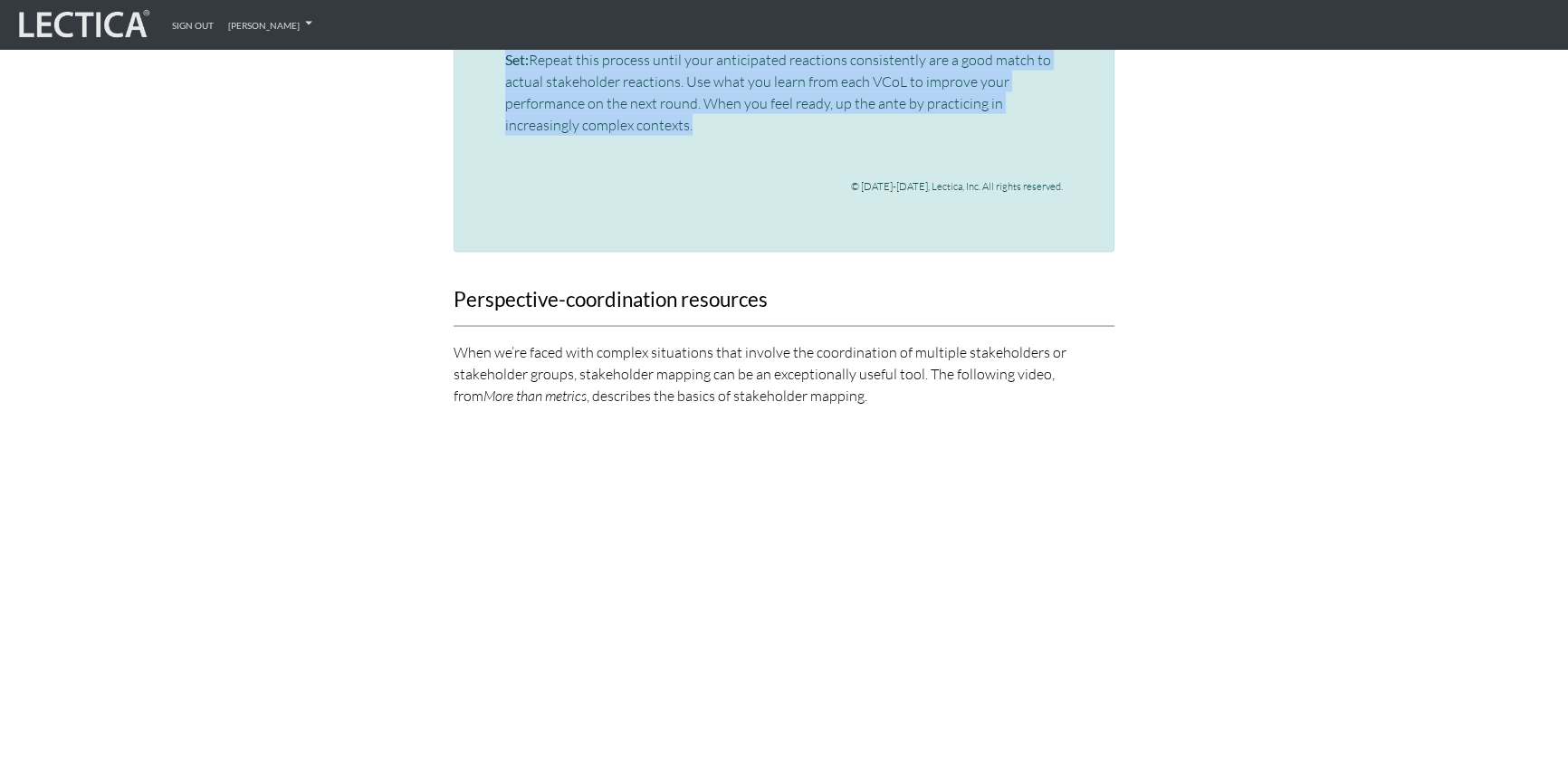 scroll, scrollTop: 5066, scrollLeft: 0, axis: vertical 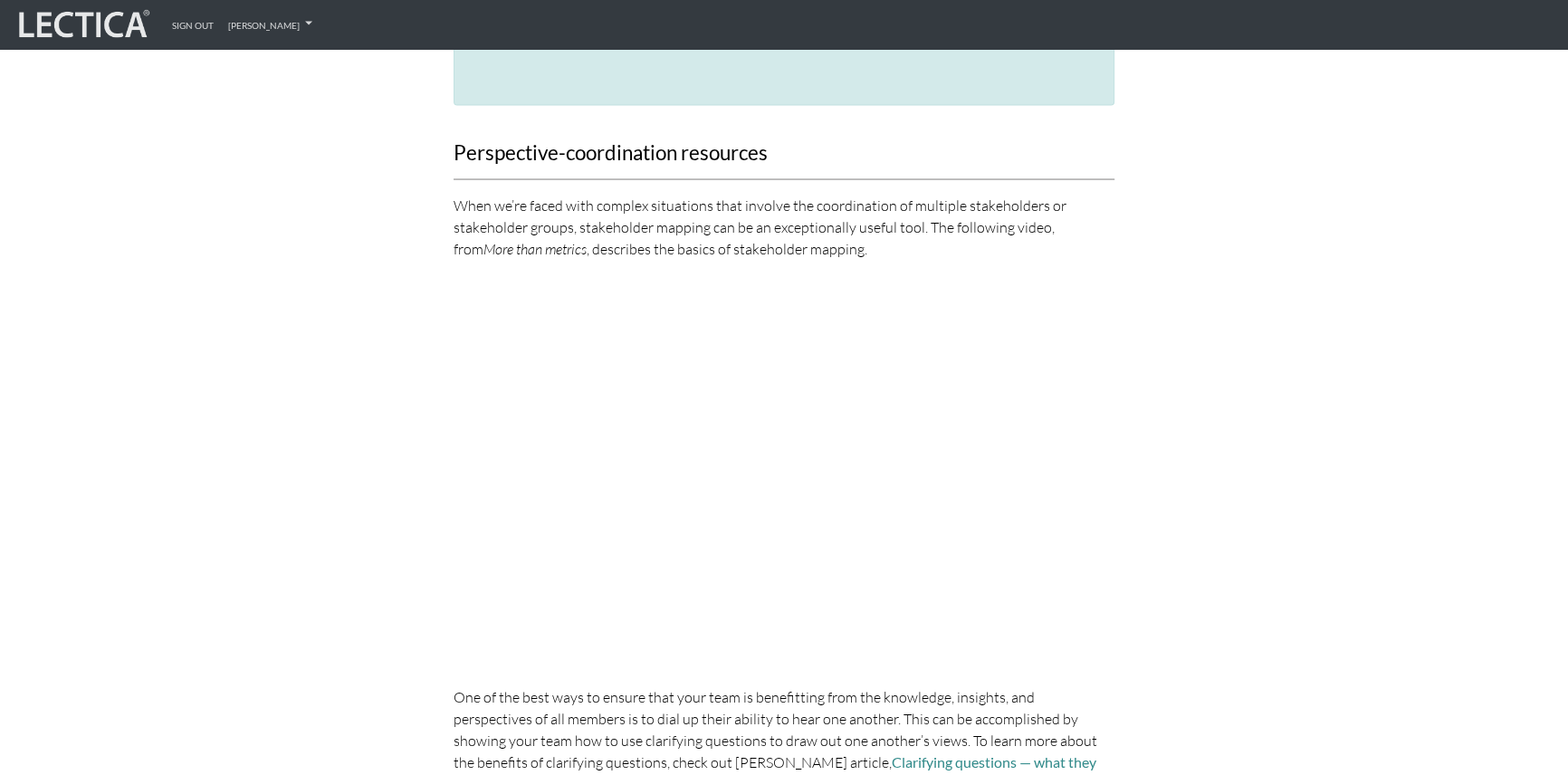 click on "Bringing stakeholders into alignment" at bounding box center (803, -912) 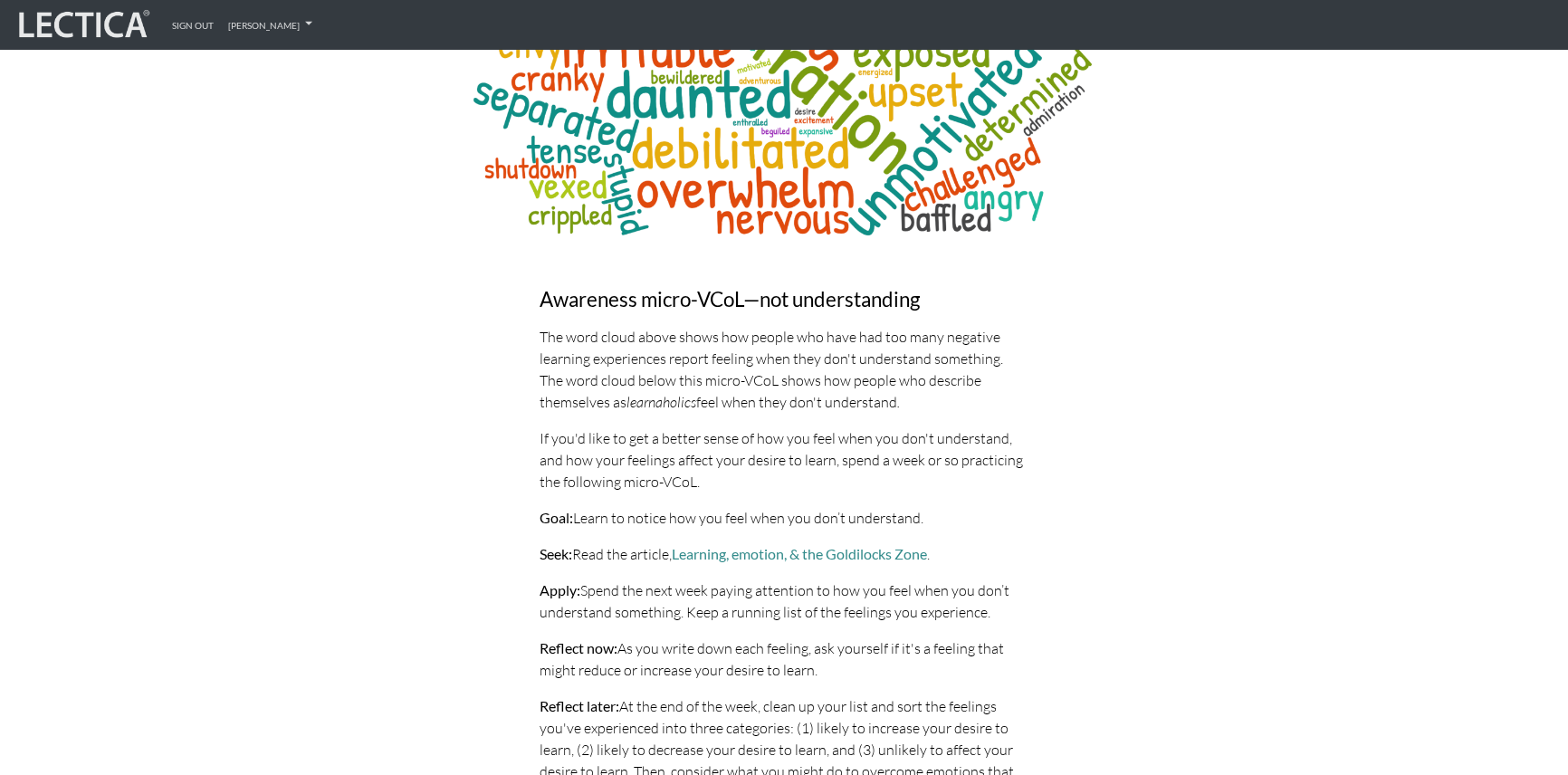 scroll, scrollTop: 6301, scrollLeft: 0, axis: vertical 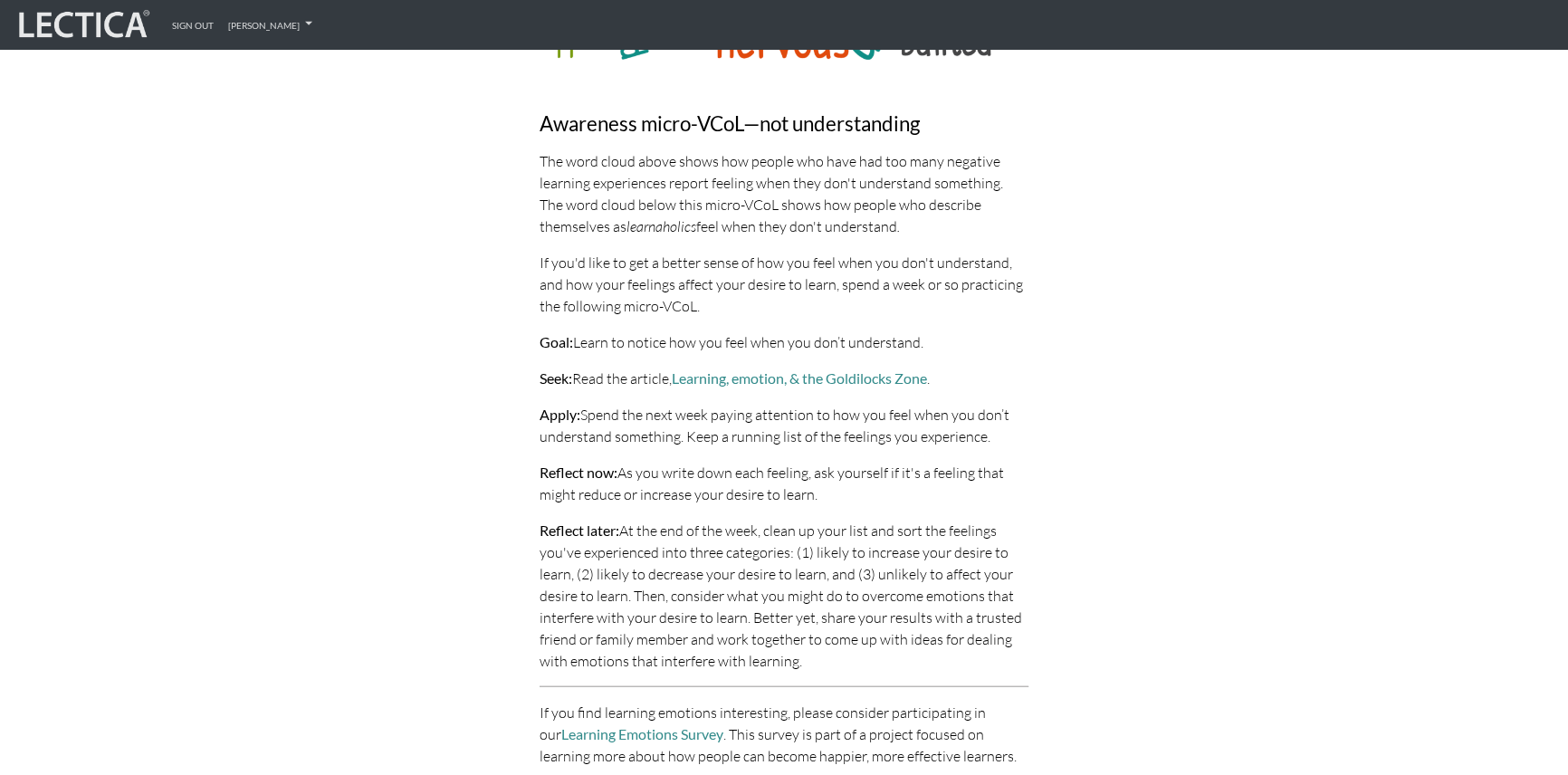 drag, startPoint x: 519, startPoint y: 487, endPoint x: 985, endPoint y: 556, distance: 471.0807 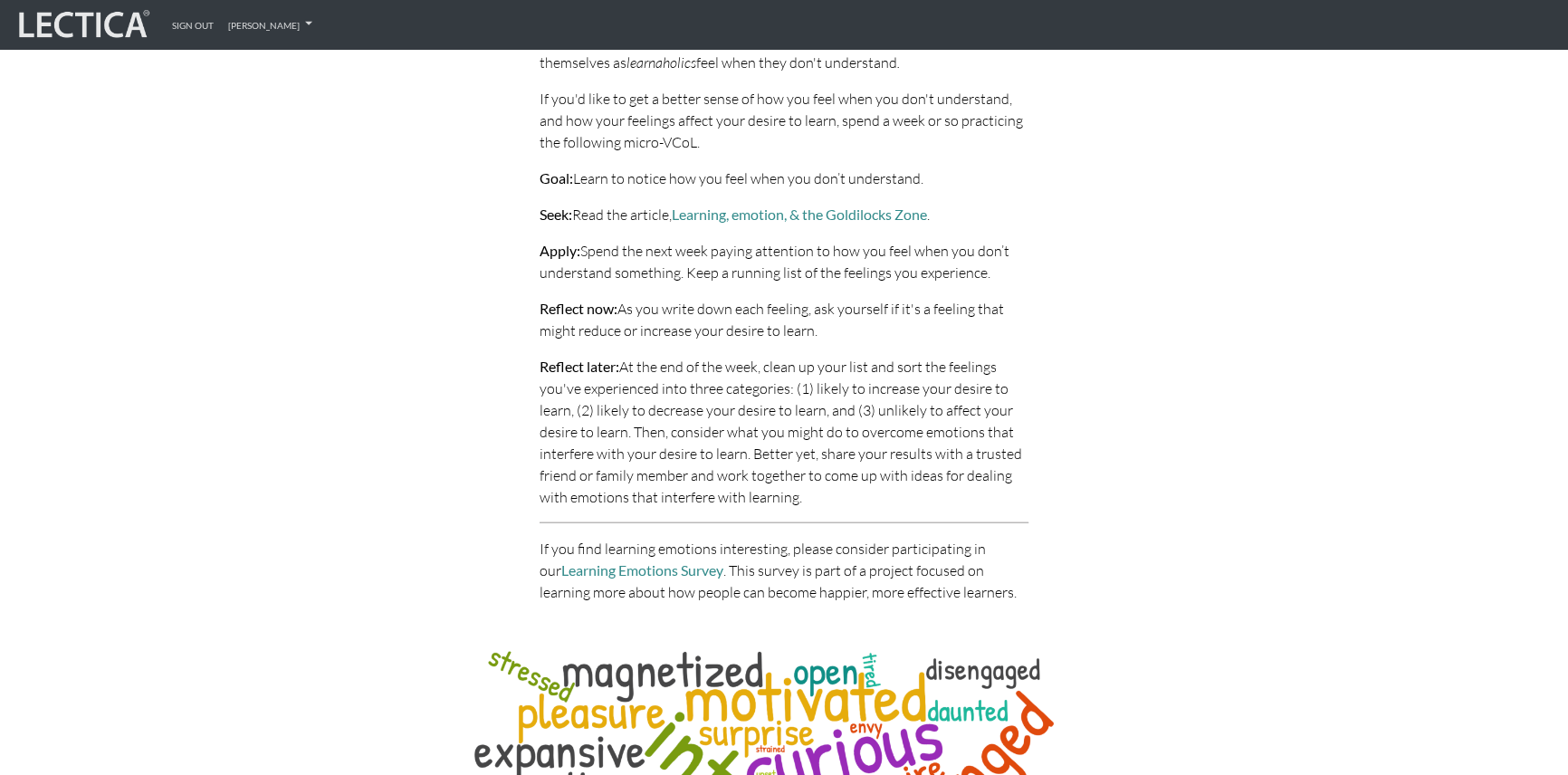 click on "Macro-VCoL: Bringing stakeholders into alignment
We encourage you to build upon an area of current strength by continuing to cultivate your ability to work effectively with diverse perspectives. One place to start is with conflict resolution skills. The skills required to mediate conflicts are often exactly the same skills required in group decision-making situations. This is because many workplace decisions involve multiple stakeholders and conflicting perspectives.
A great place to begin is with the  Essential workplace conflict handbook,  and its companion,  The conflict resolution phrase book
Now it’s time to practice. Before you try out a new skill, spend a couple of days learning to quickly identify situations in which that skill might be useful. The Virtuous Cycle of Learning (VCoL) comes in very handy here. Begin by setting a goal like:
Set:  Learn to recognize when asking for further clarification could help build understanding and trust around a contentious issue.
Seek:
Apply:" at bounding box center [784, -1814] 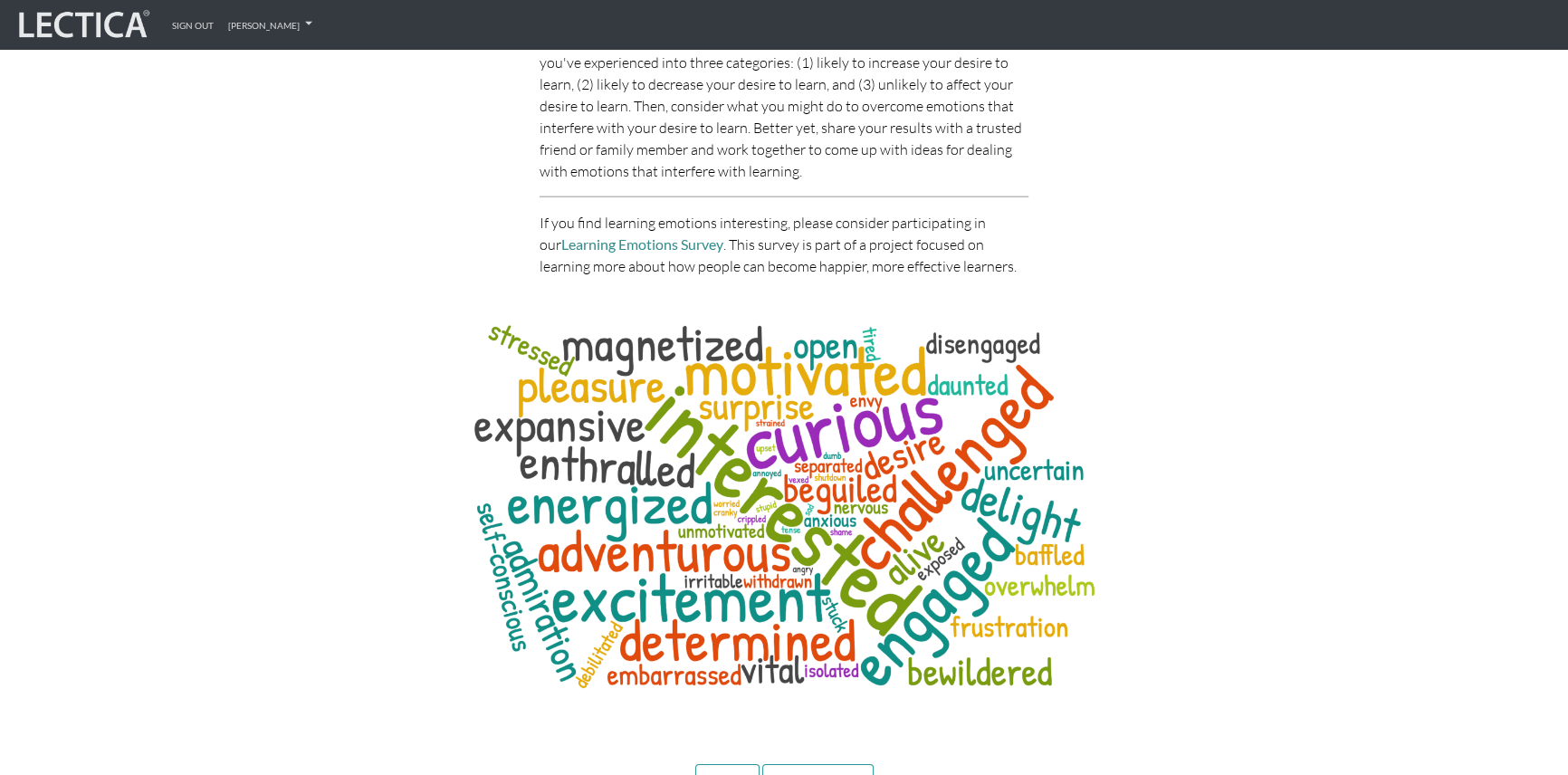 scroll, scrollTop: 6877, scrollLeft: 0, axis: vertical 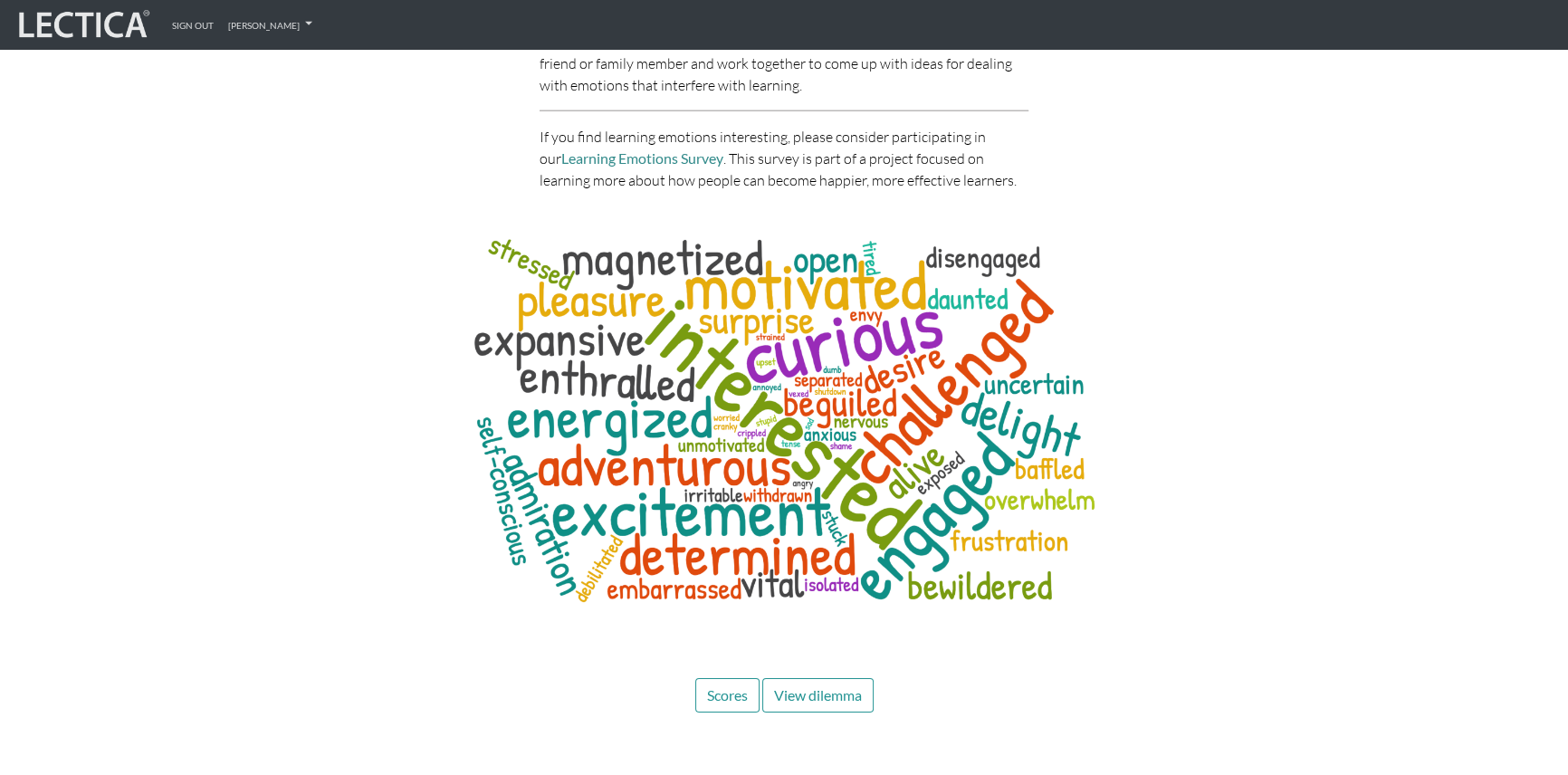 drag, startPoint x: 460, startPoint y: 192, endPoint x: 650, endPoint y: 334, distance: 237.20034 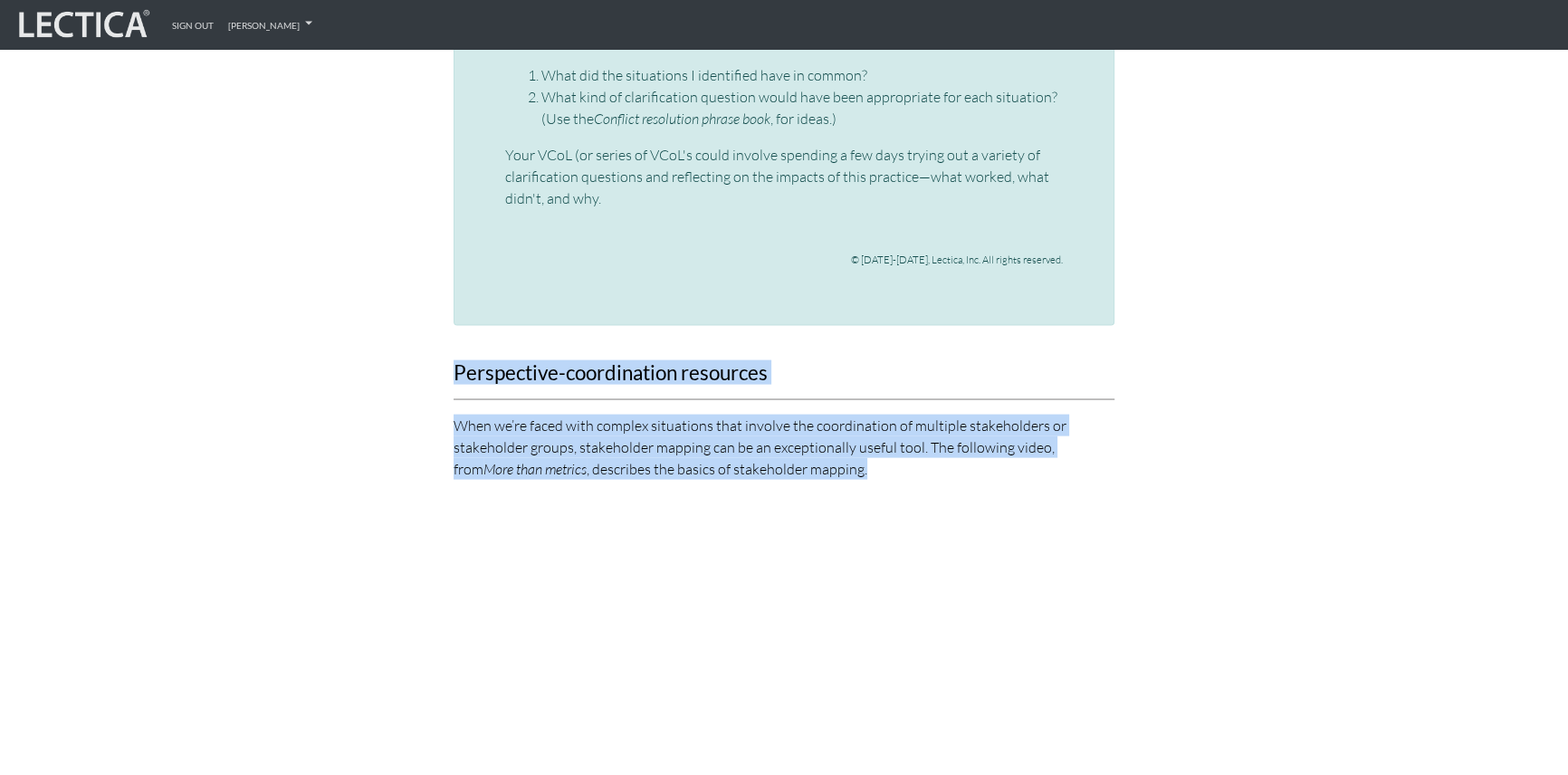 scroll, scrollTop: 5149, scrollLeft: 0, axis: vertical 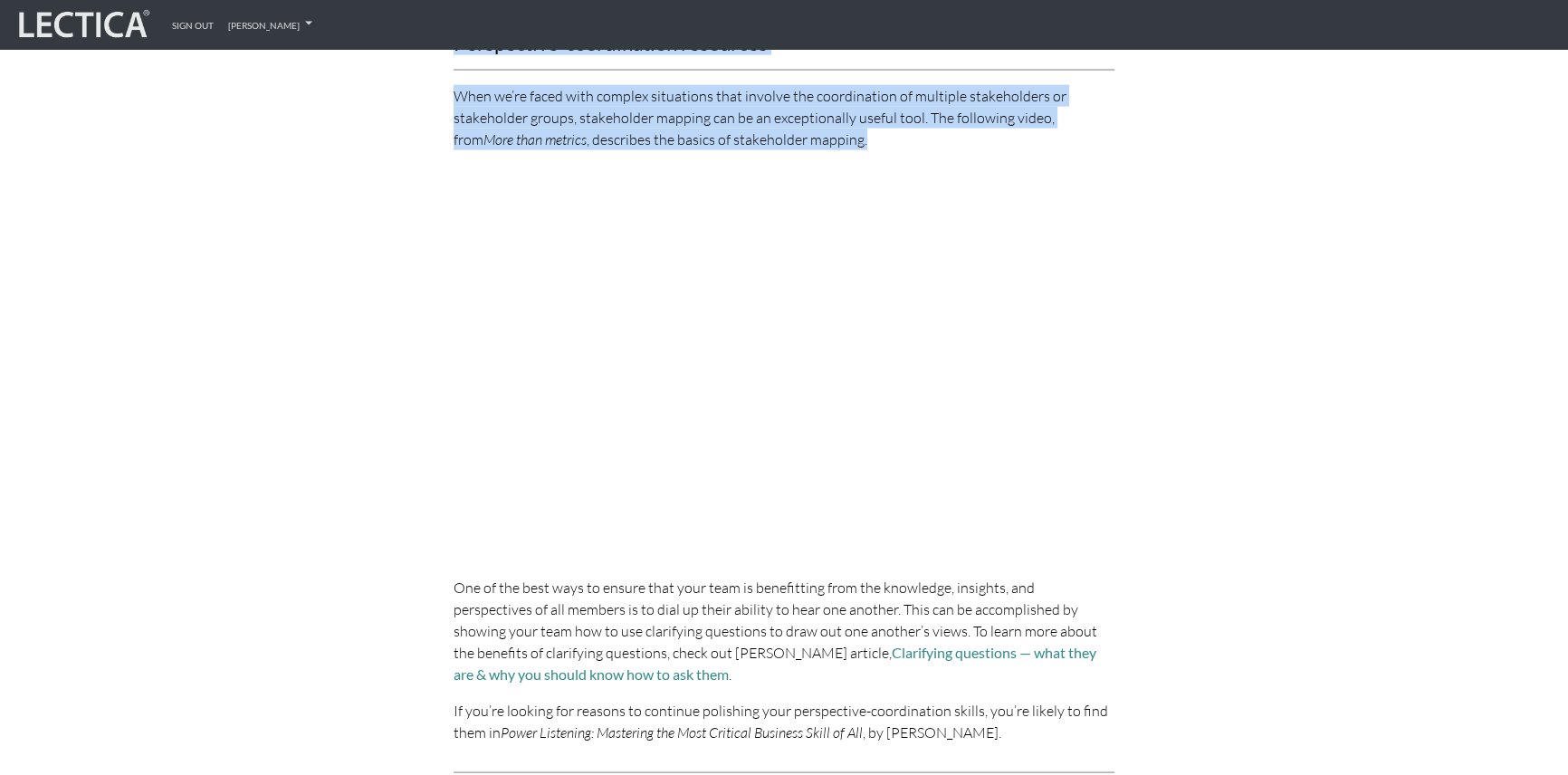 click on "Select a VCoL" at bounding box center [993, -1046] 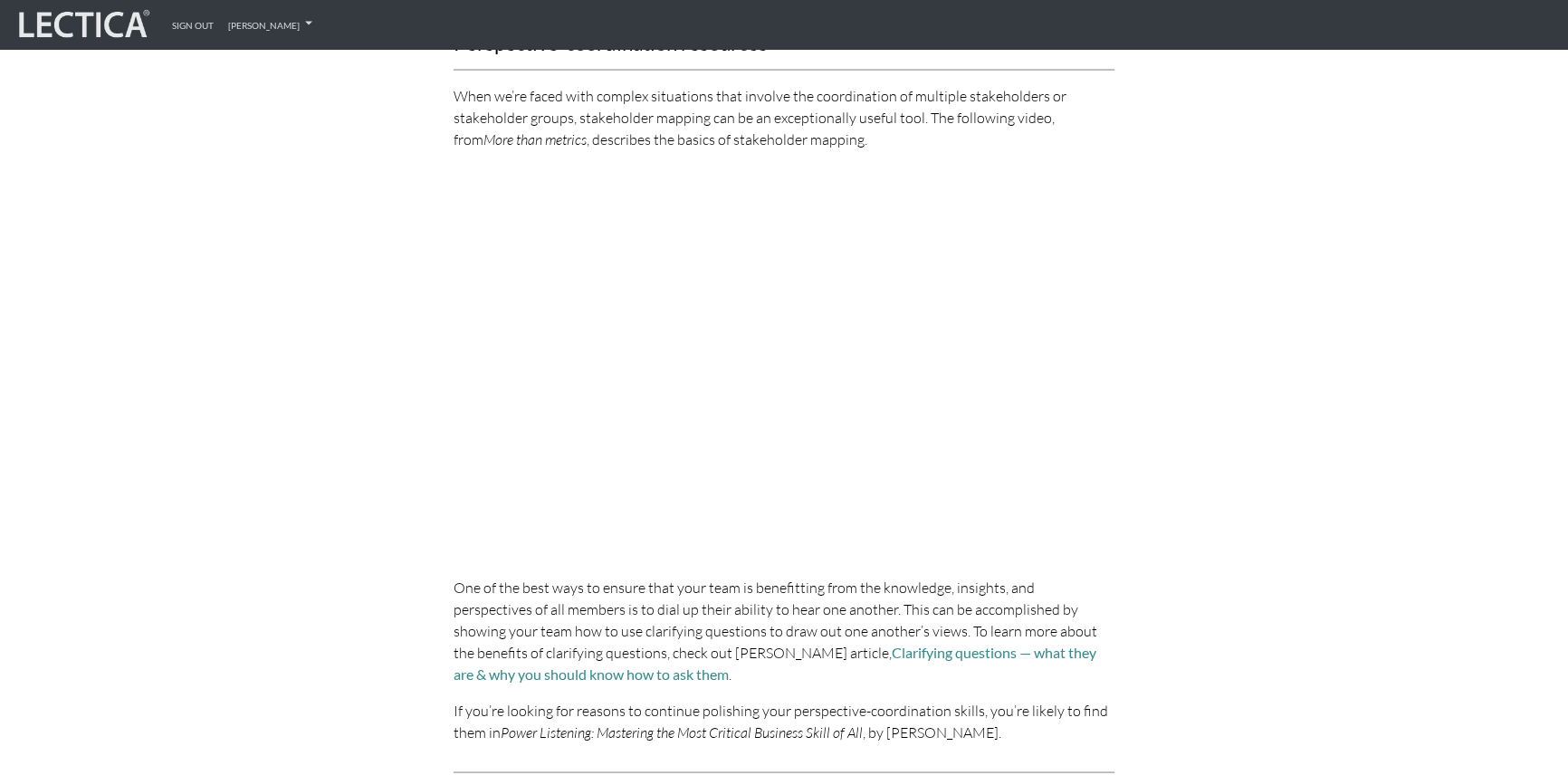 click on "Anticipating stakeholder reactions" at bounding box center (803, -1019) 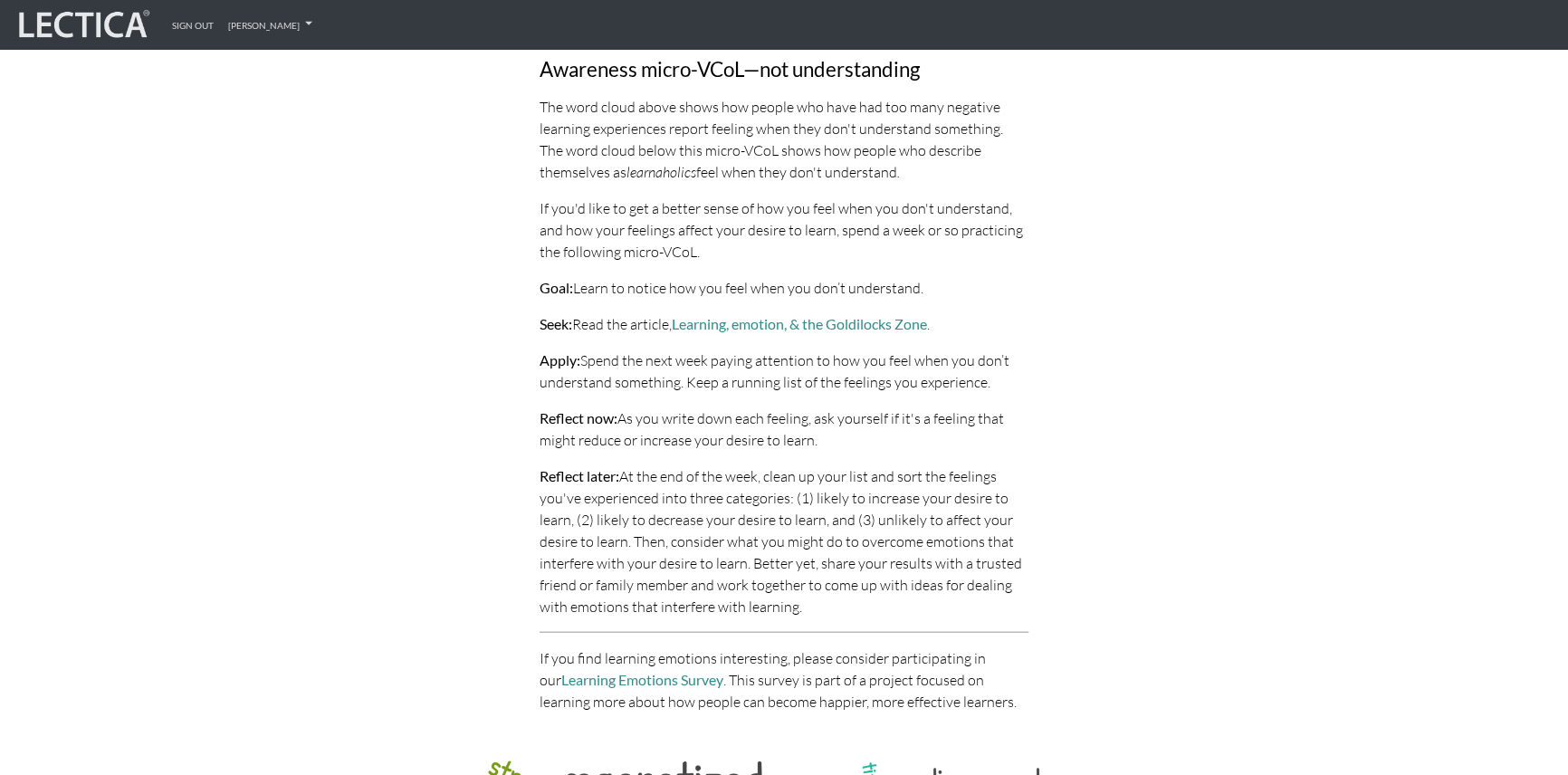 scroll, scrollTop: 6630, scrollLeft: 0, axis: vertical 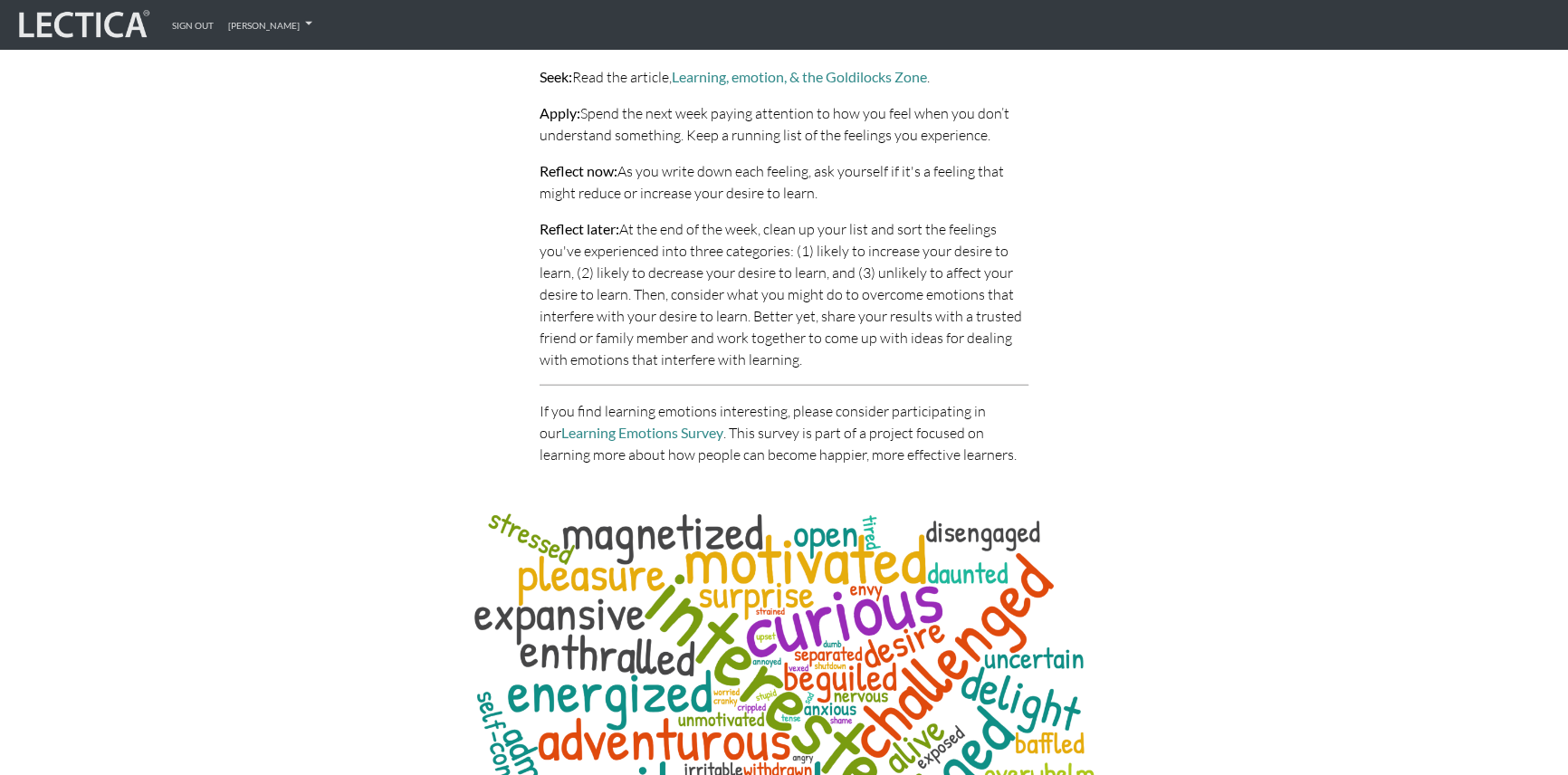 drag, startPoint x: 457, startPoint y: 383, endPoint x: 664, endPoint y: 525, distance: 251.0239 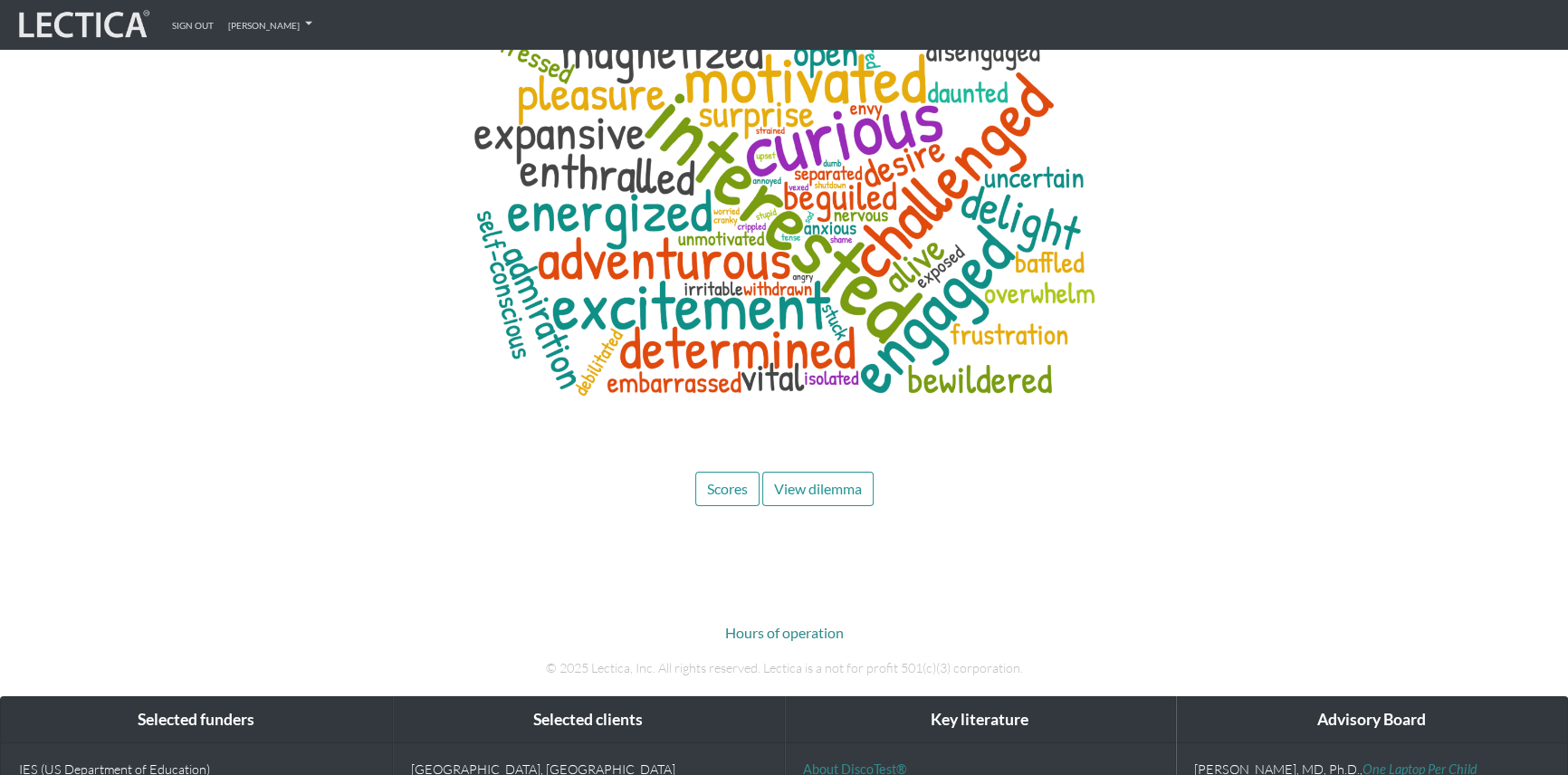 scroll, scrollTop: 7288, scrollLeft: 0, axis: vertical 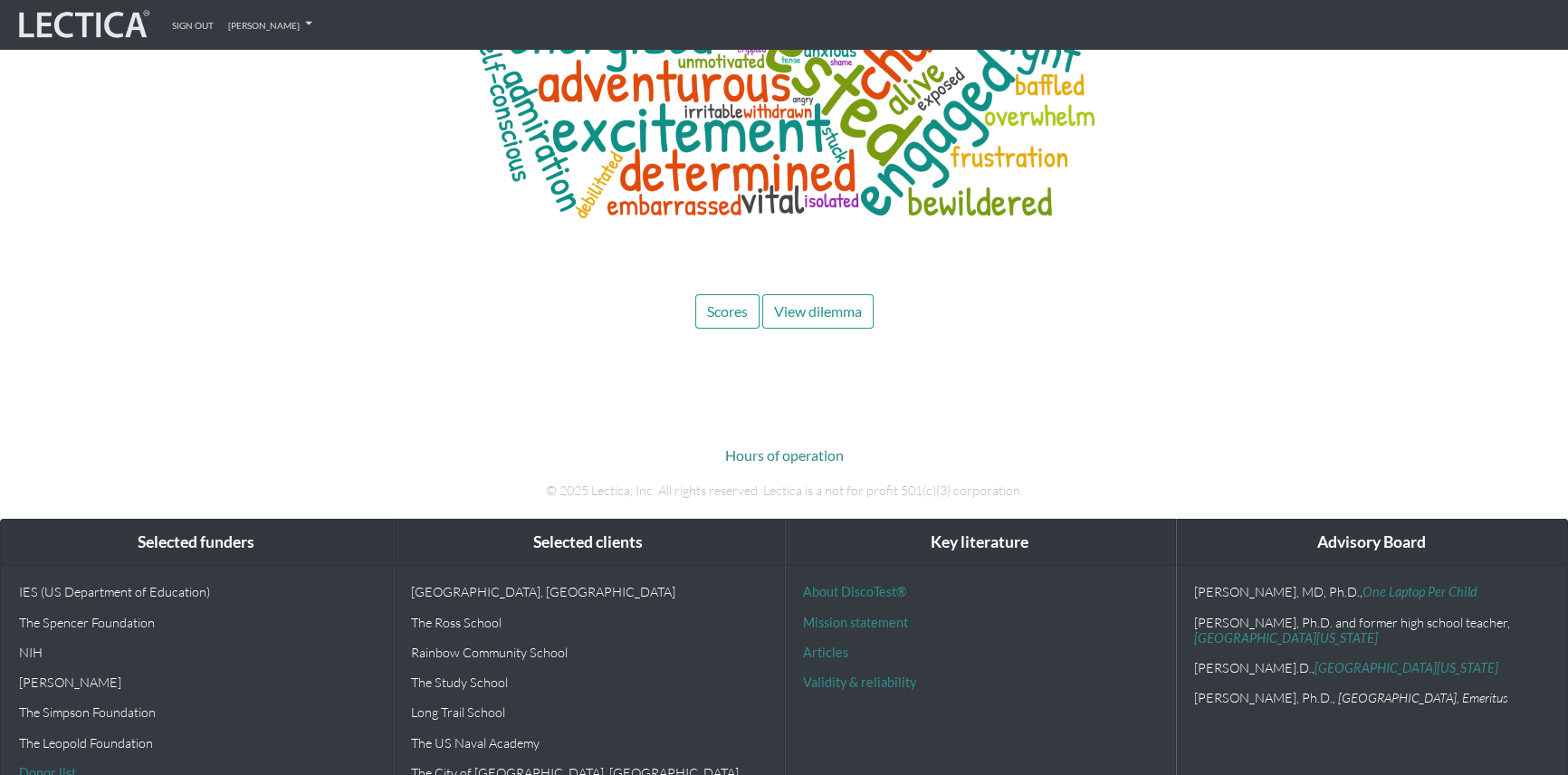 click on "If you’re looking for reasons to continue polishing your perspective-coordination skills, you’re likely to find them in  Power Listening: Mastering the Most Critical Business Skill of All , by [PERSON_NAME]." at bounding box center [784, -1391] 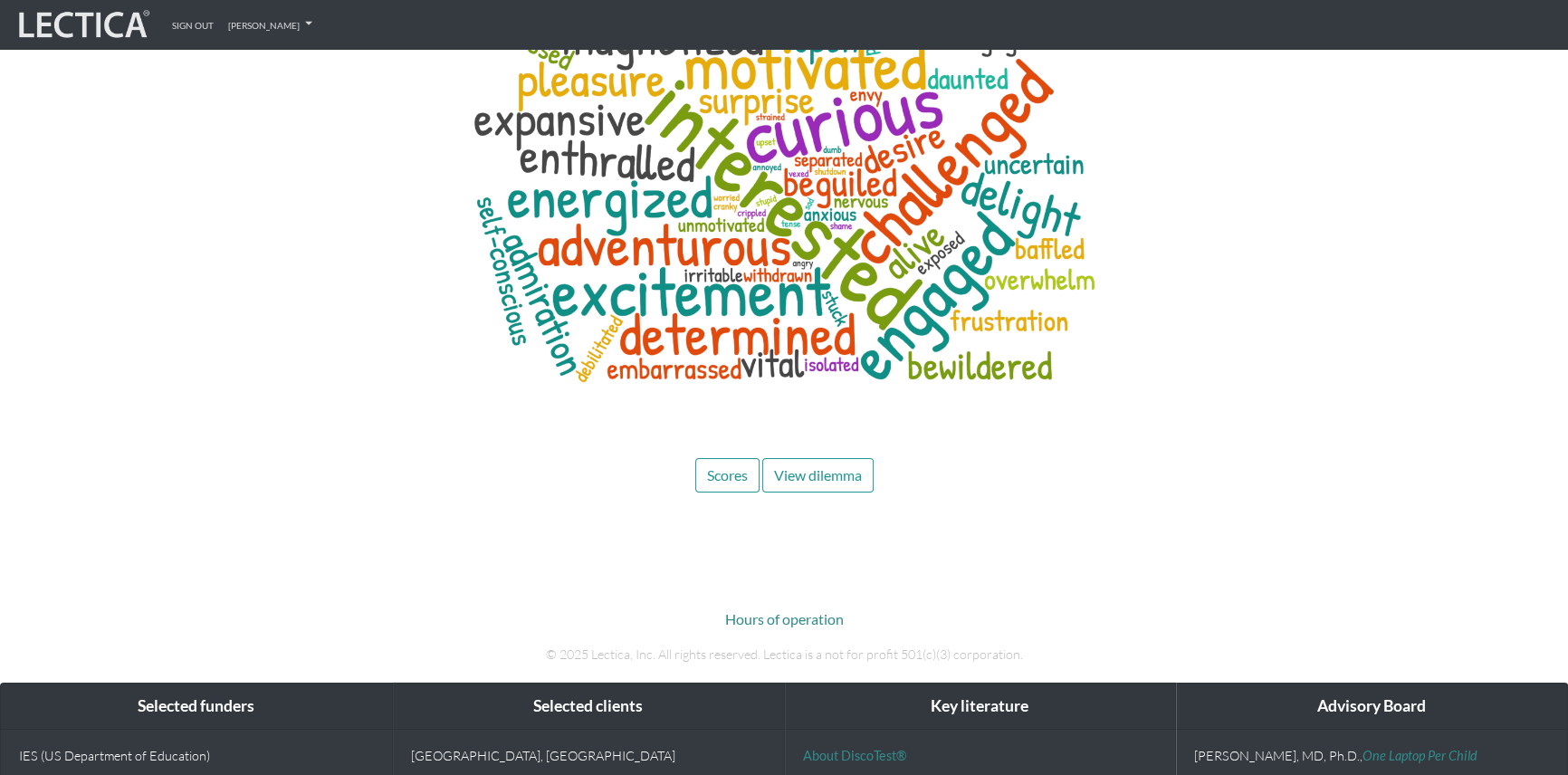scroll, scrollTop: 7207, scrollLeft: 0, axis: vertical 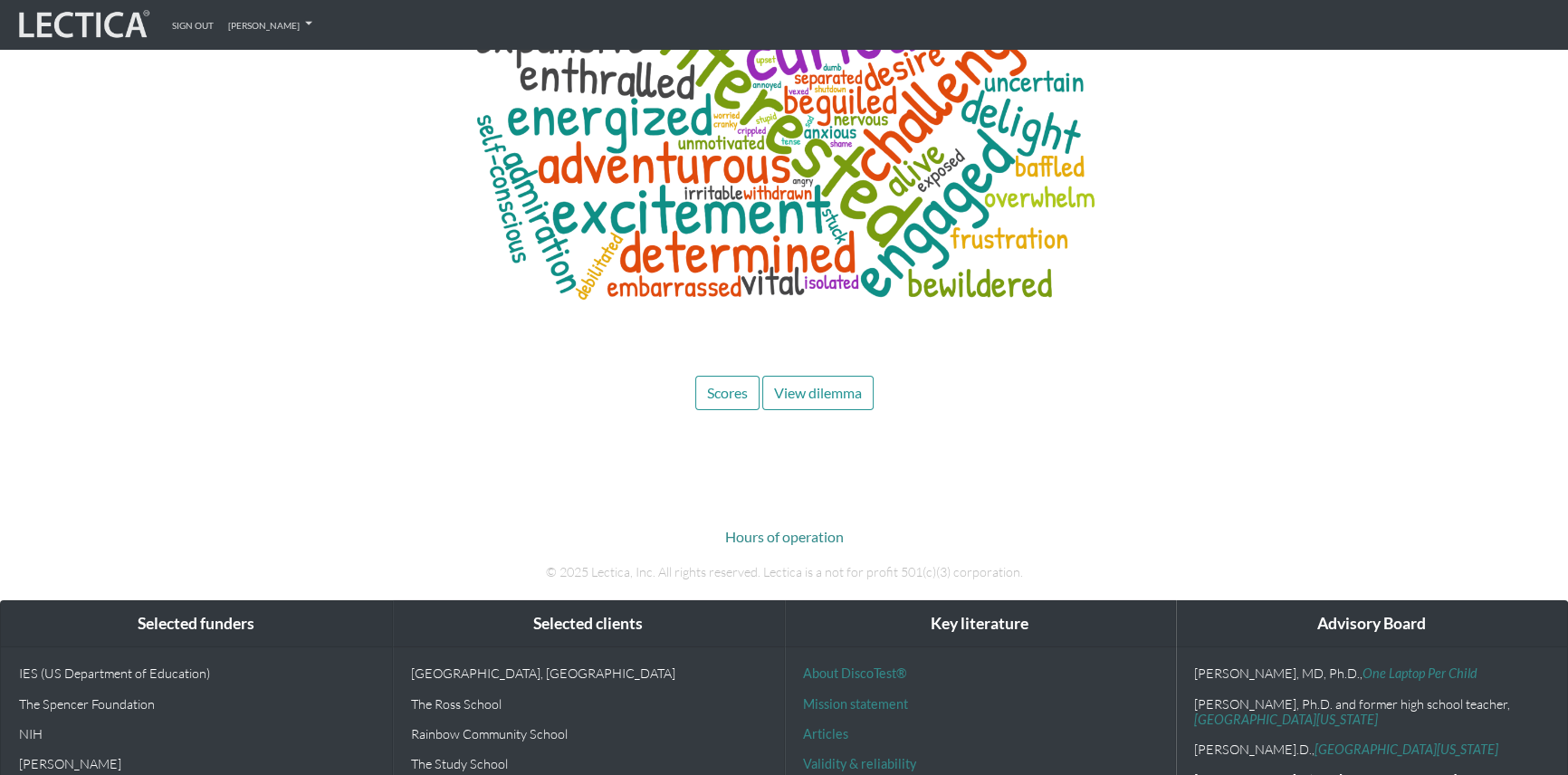 click on "One of the best ways to ensure that your team is benefitting from the knowledge, insights, and perspectives of all members is to dial up their ability to hear one another. This can be accomplished by showing your team how to use clarifying questions to draw out one another’s views. To learn more about the benefits of clarifying questions, check out [PERSON_NAME] article,  Clarifying questions — what they are & why you should know how to ask them ." at bounding box center [784, -1400] 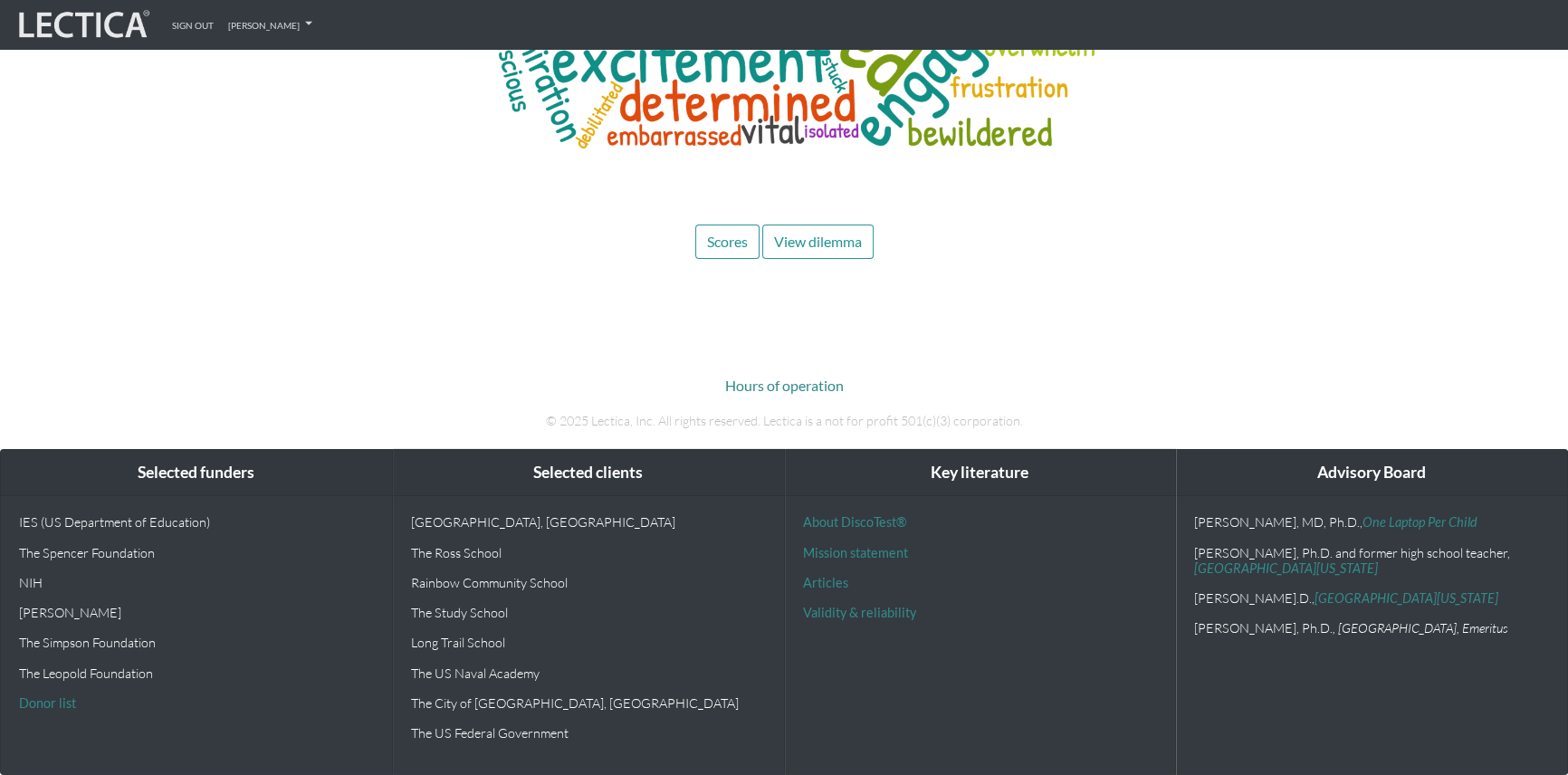 scroll, scrollTop: 7618, scrollLeft: 0, axis: vertical 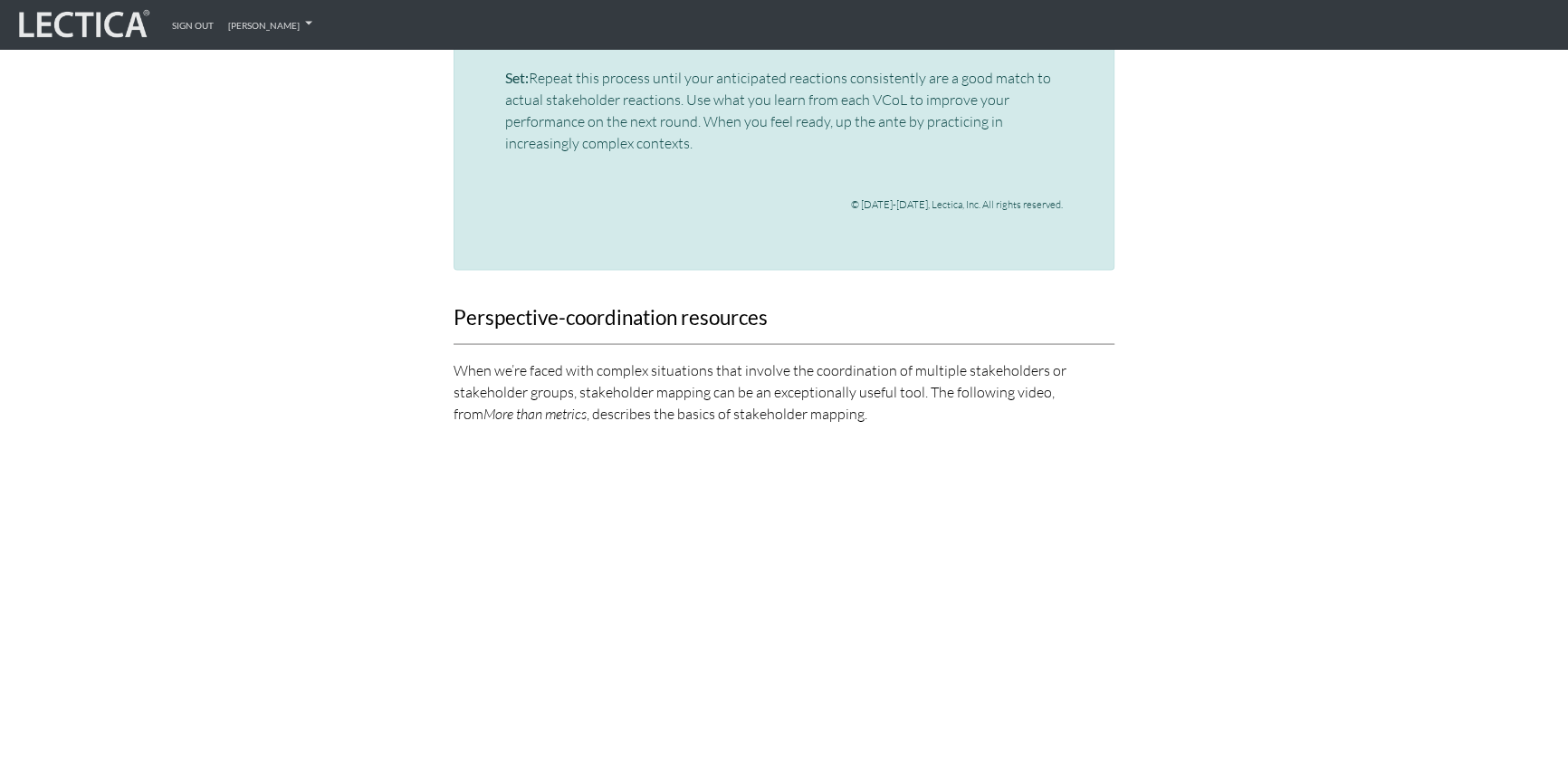 click on "Select a VCoL" at bounding box center [993, -799] 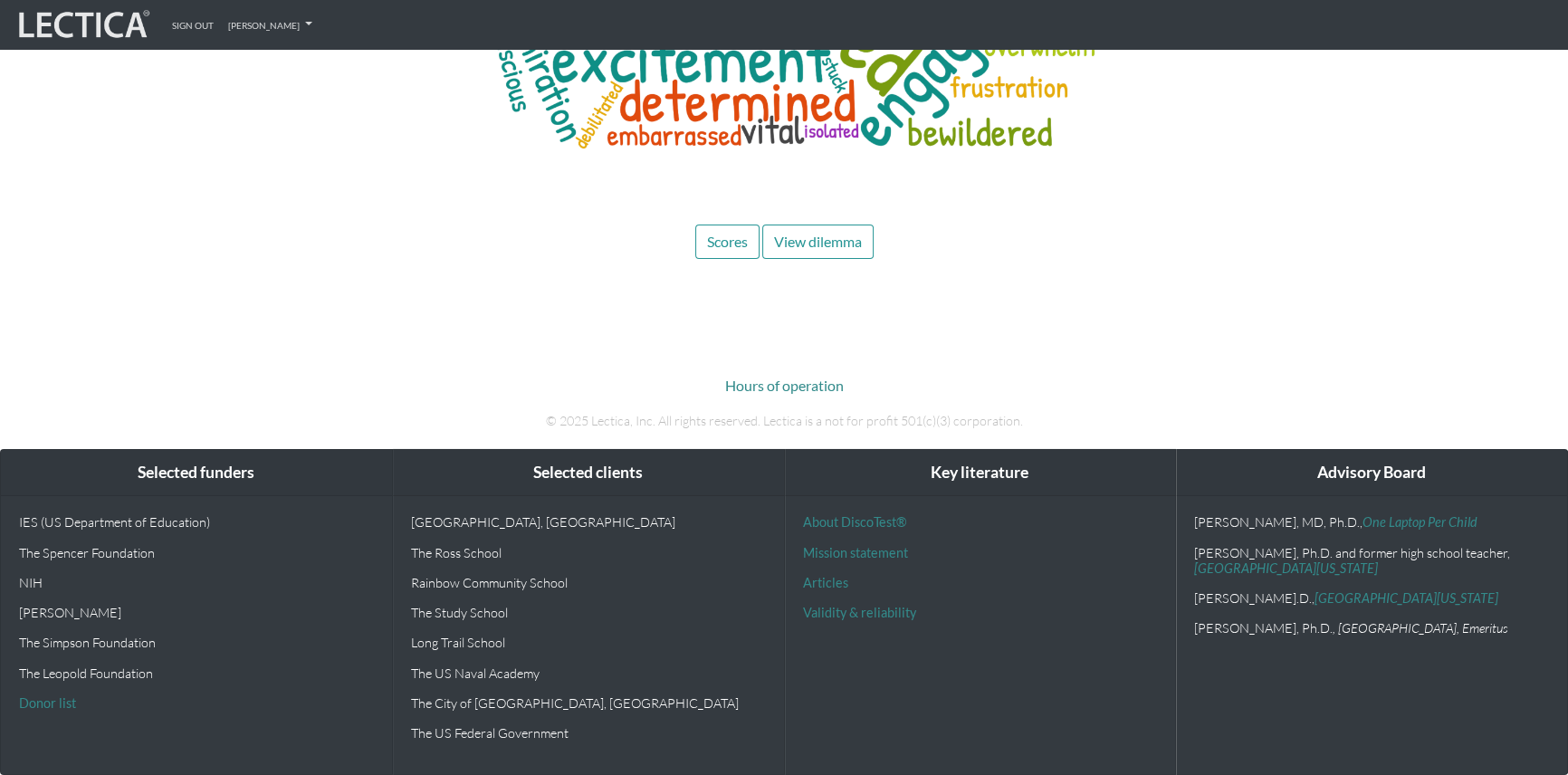 scroll, scrollTop: 8523, scrollLeft: 0, axis: vertical 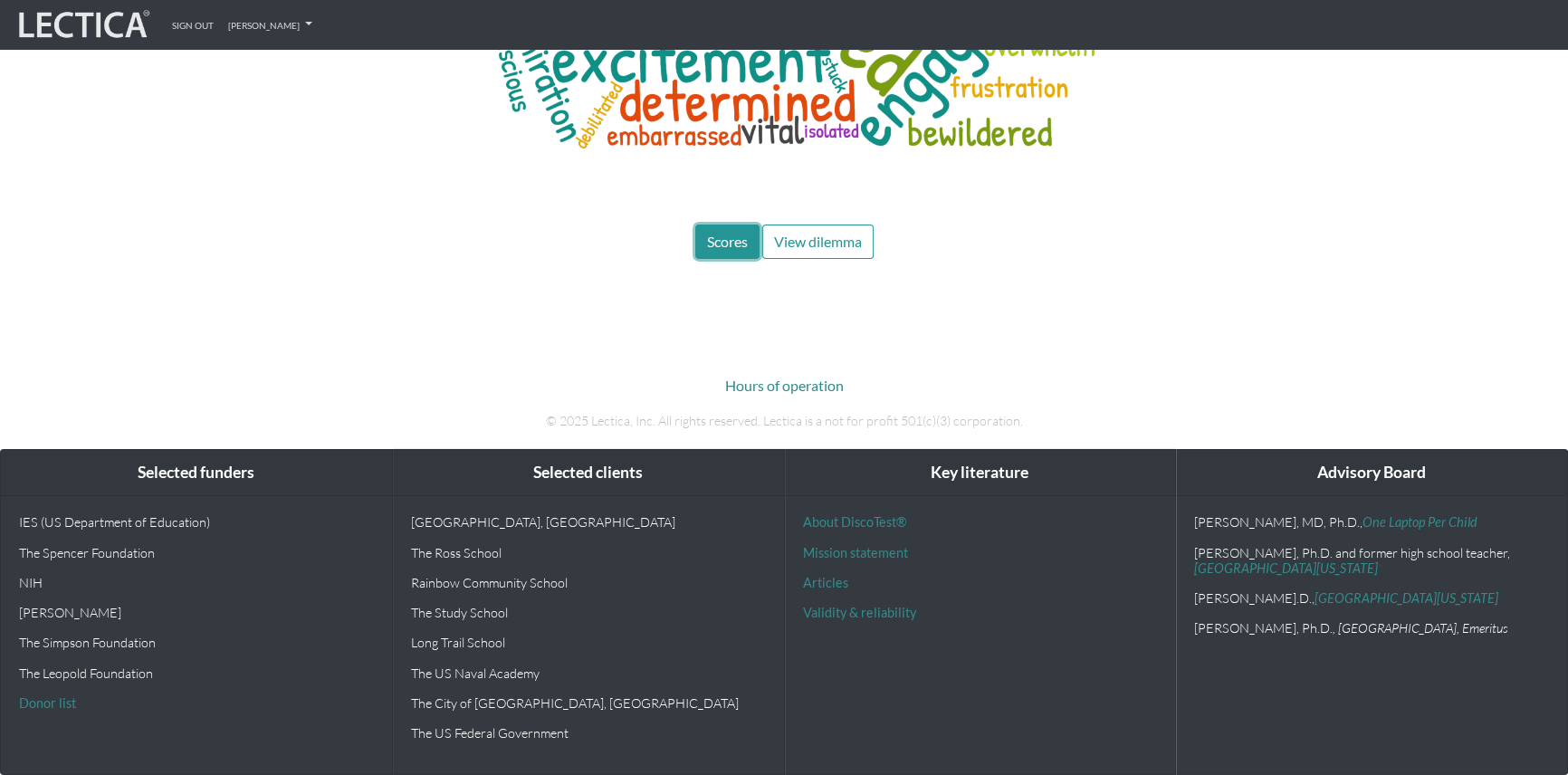 click on "Scores" at bounding box center (727, 242) 